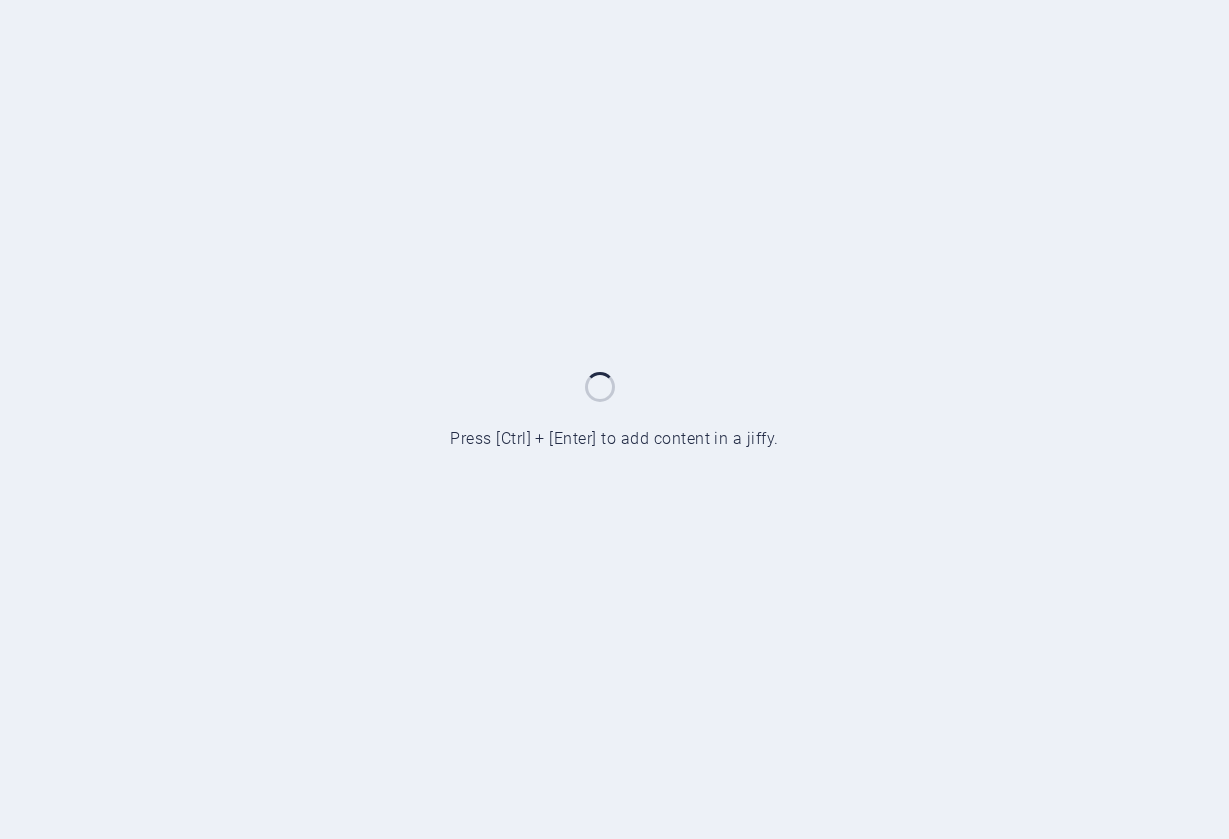 scroll, scrollTop: 0, scrollLeft: 0, axis: both 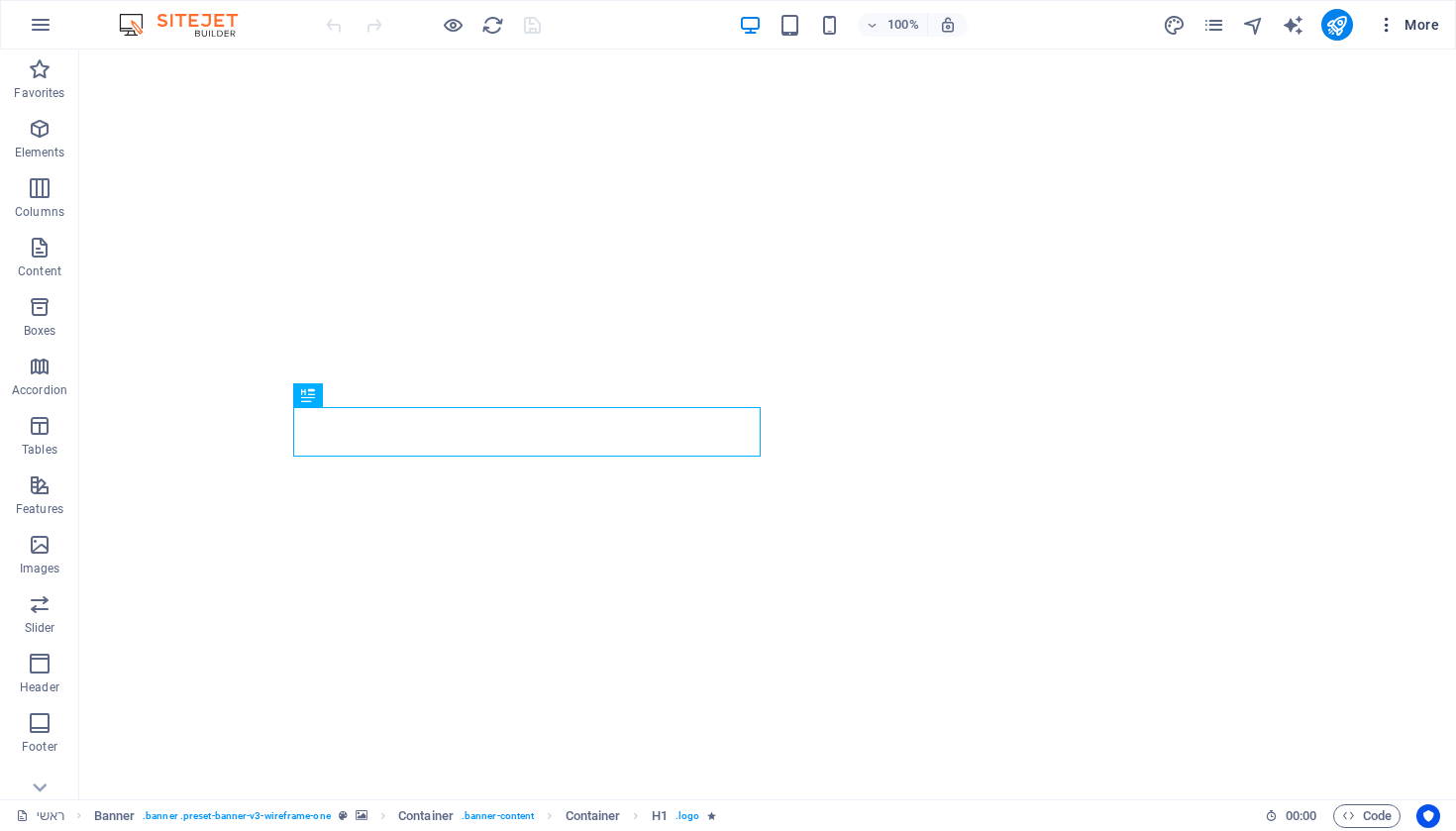 click at bounding box center [1387, 25] 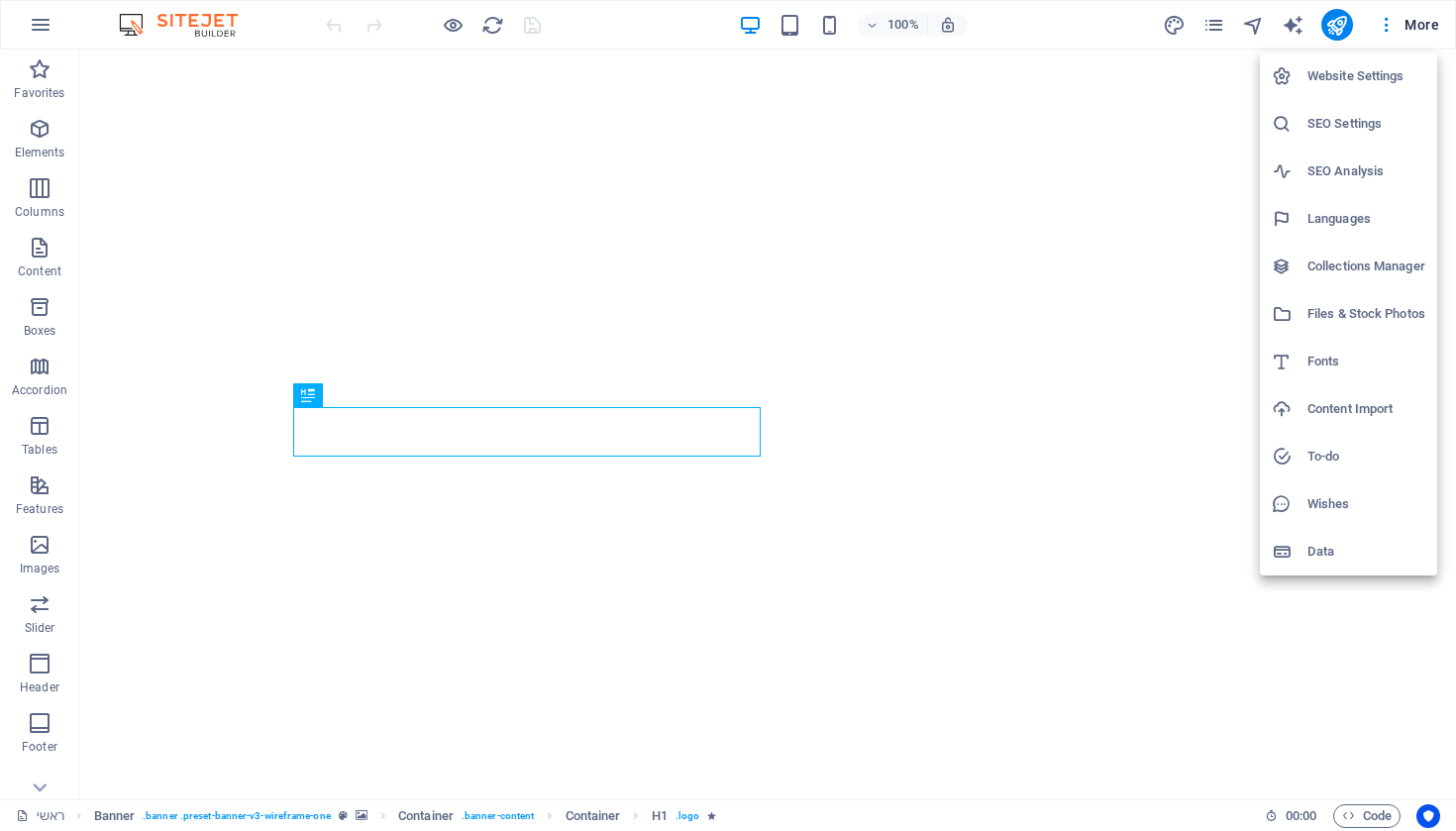 click at bounding box center [728, 415] 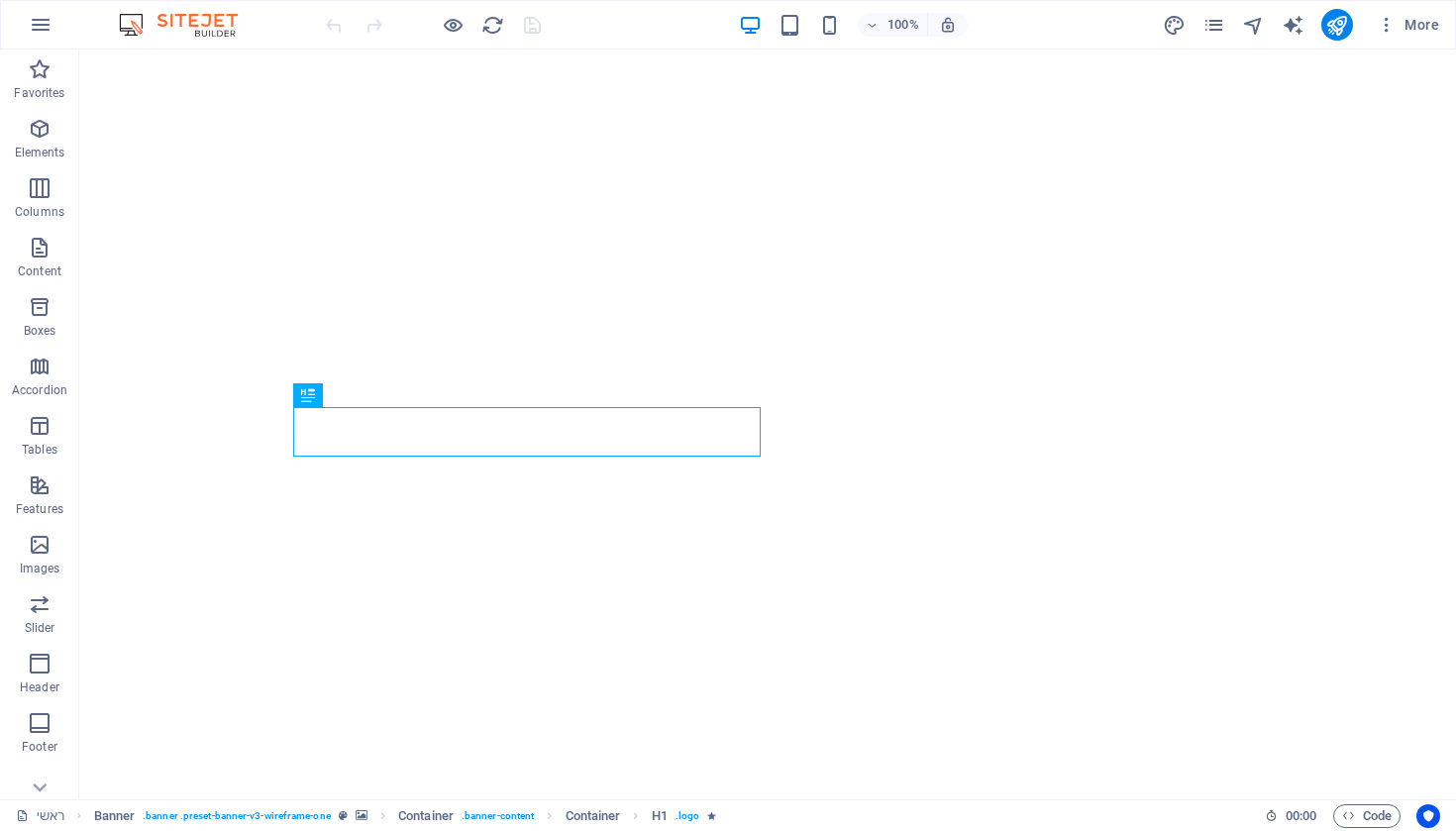 click at bounding box center (1213, 25) 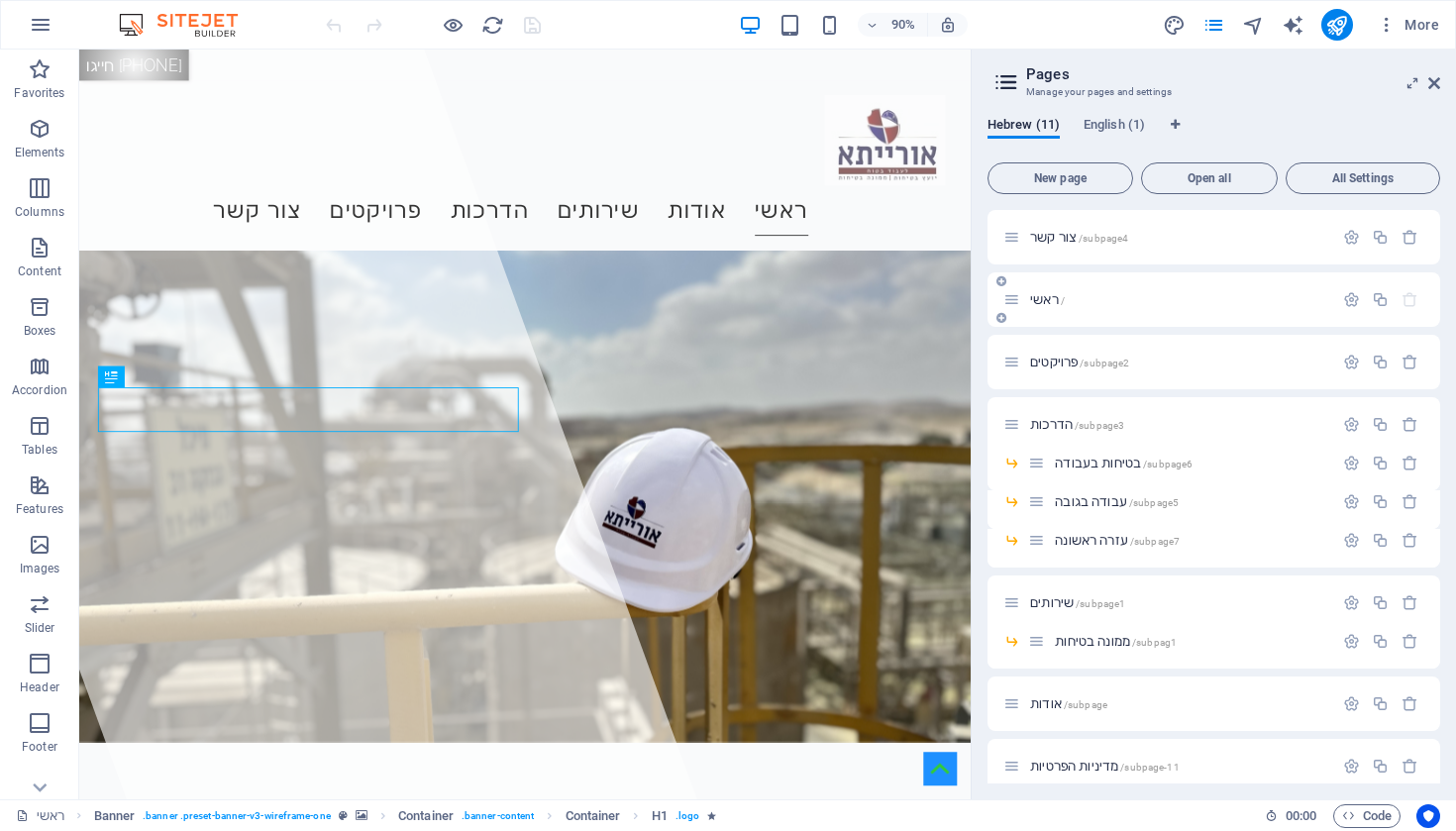 scroll, scrollTop: 0, scrollLeft: 0, axis: both 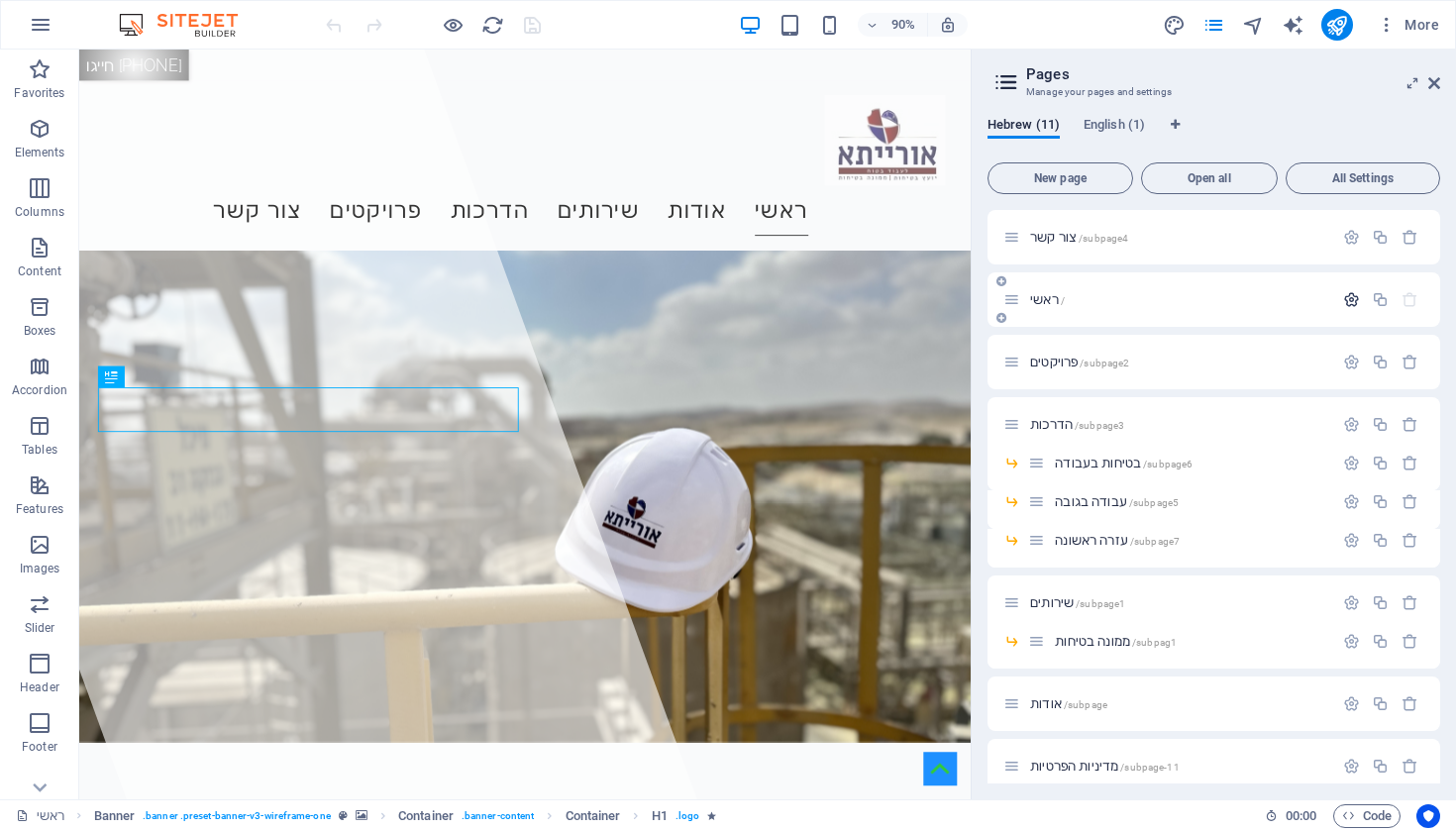 click at bounding box center (1351, 299) 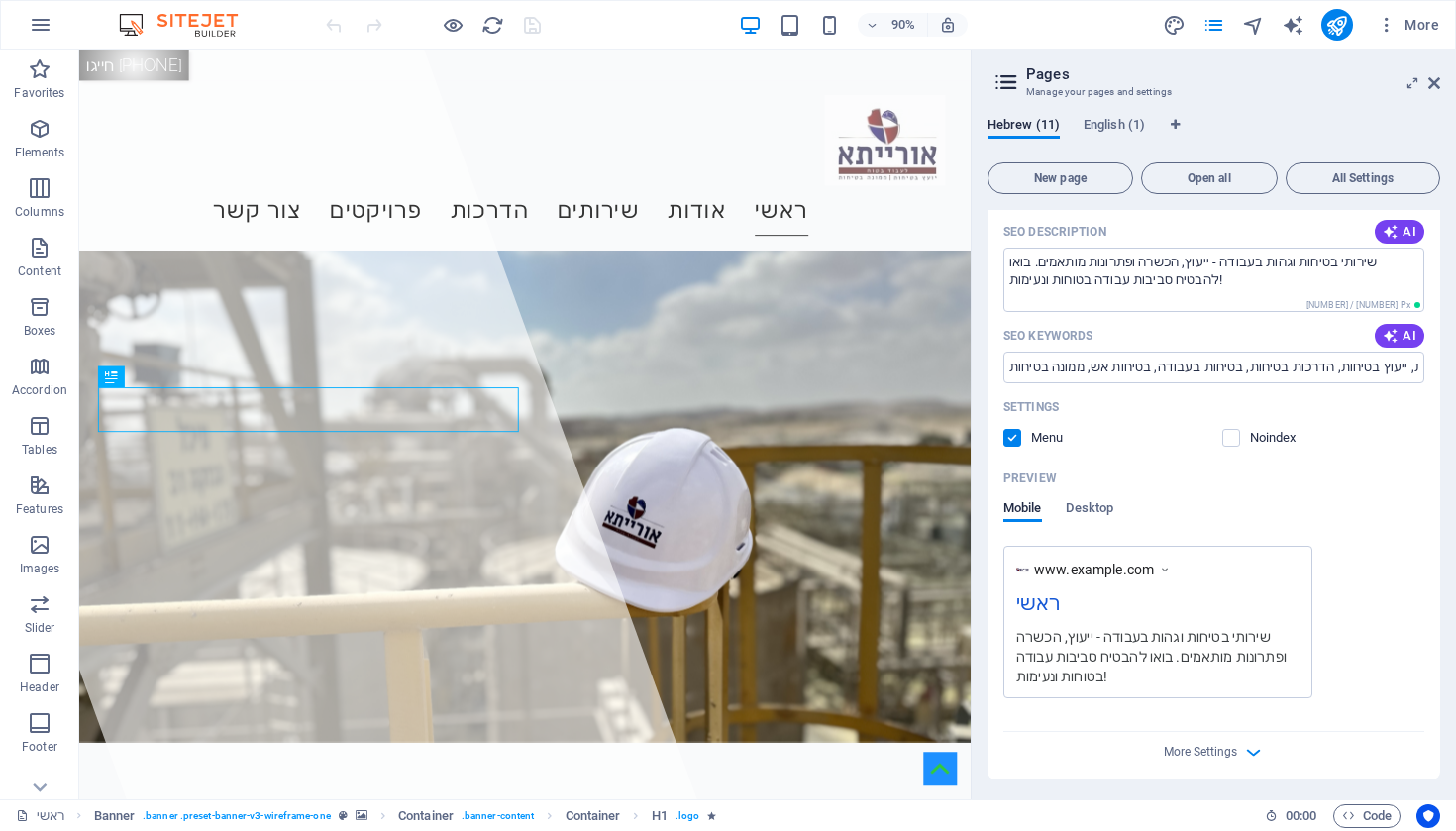 scroll, scrollTop: 538, scrollLeft: 0, axis: vertical 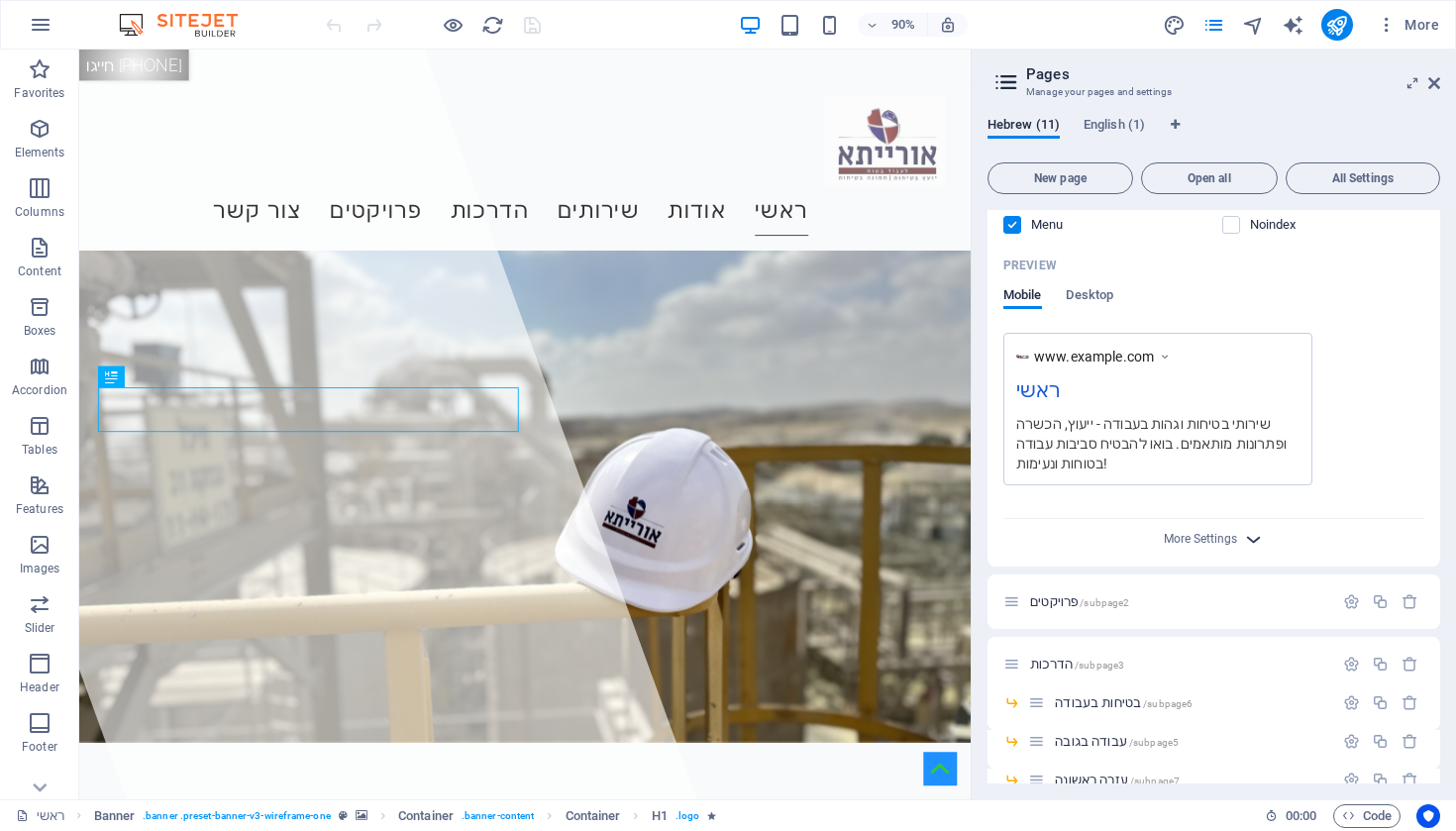 click at bounding box center [1253, 539] 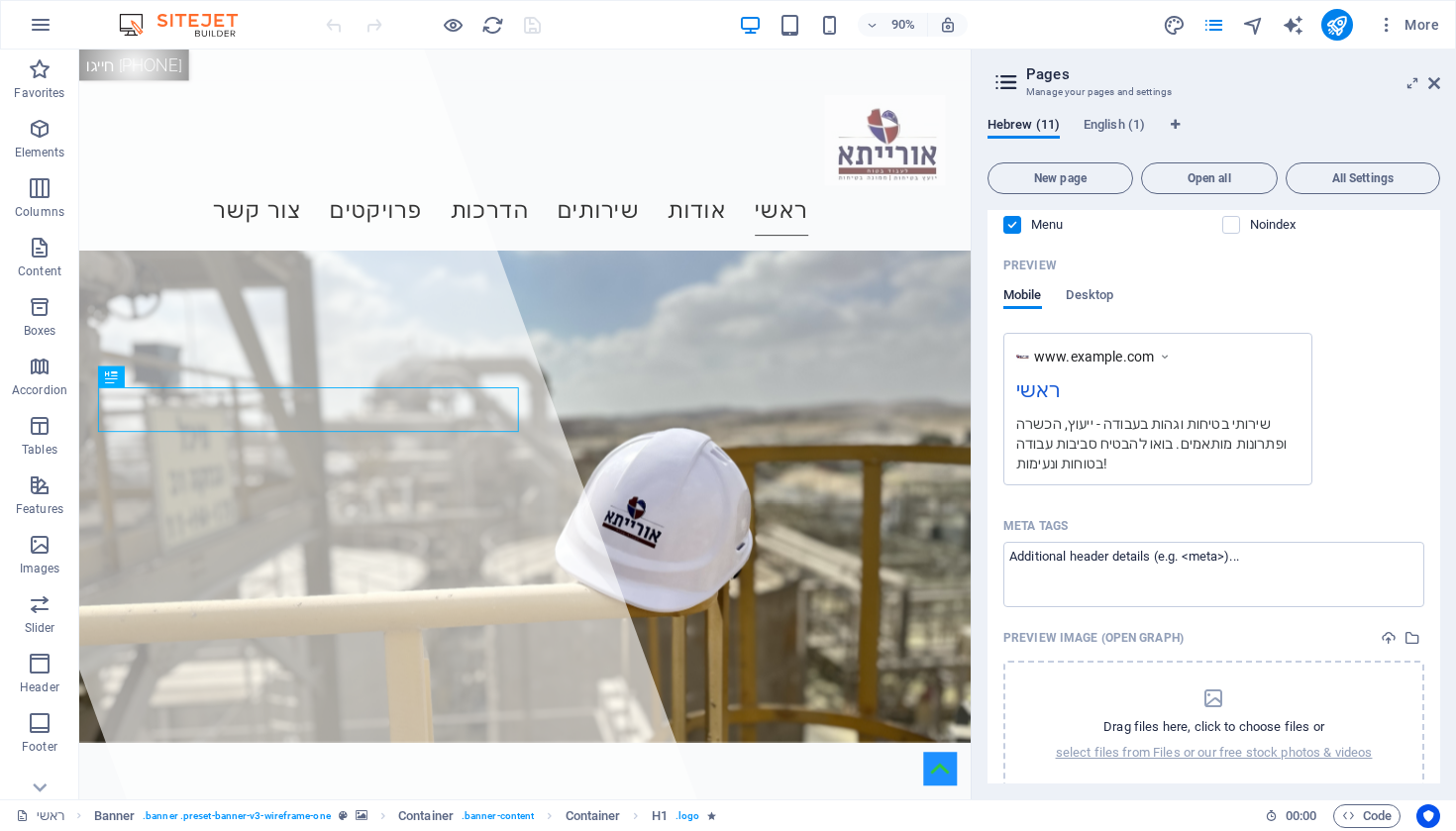 scroll, scrollTop: 569, scrollLeft: 0, axis: vertical 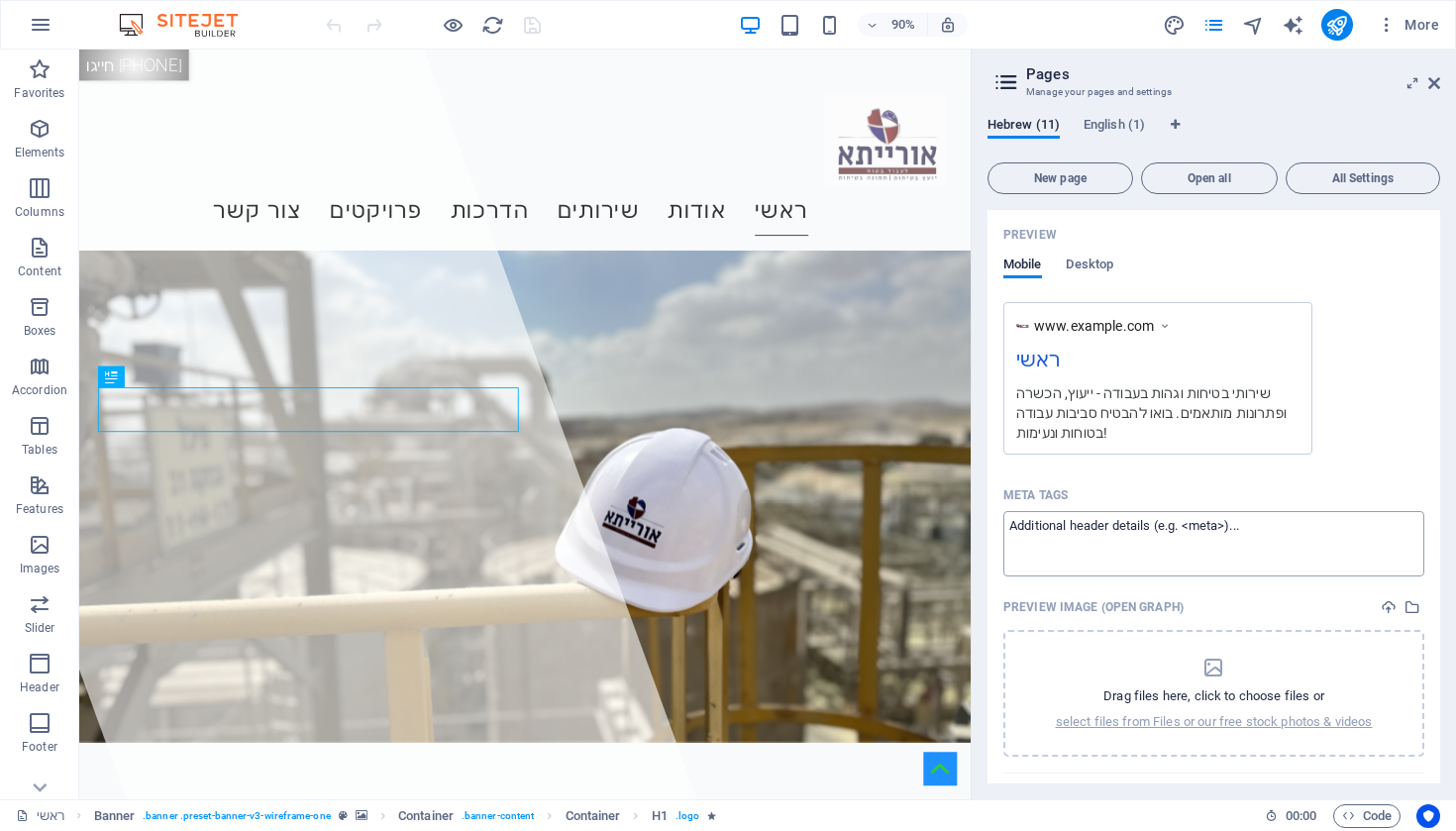 paste on "<!-- Google tag (gtag.js) --> <script async src="https://www.googletagmanager.com/gtag/js?id=G‑F429F53Y8T"></script> <script>   window.dataLayer = window.dataLayer || [];   function gtag(){dataLayer.push(arguments);}   gtag('js', new Date());   gtag('config', 'G‑F429F53Y8T'); </script>" 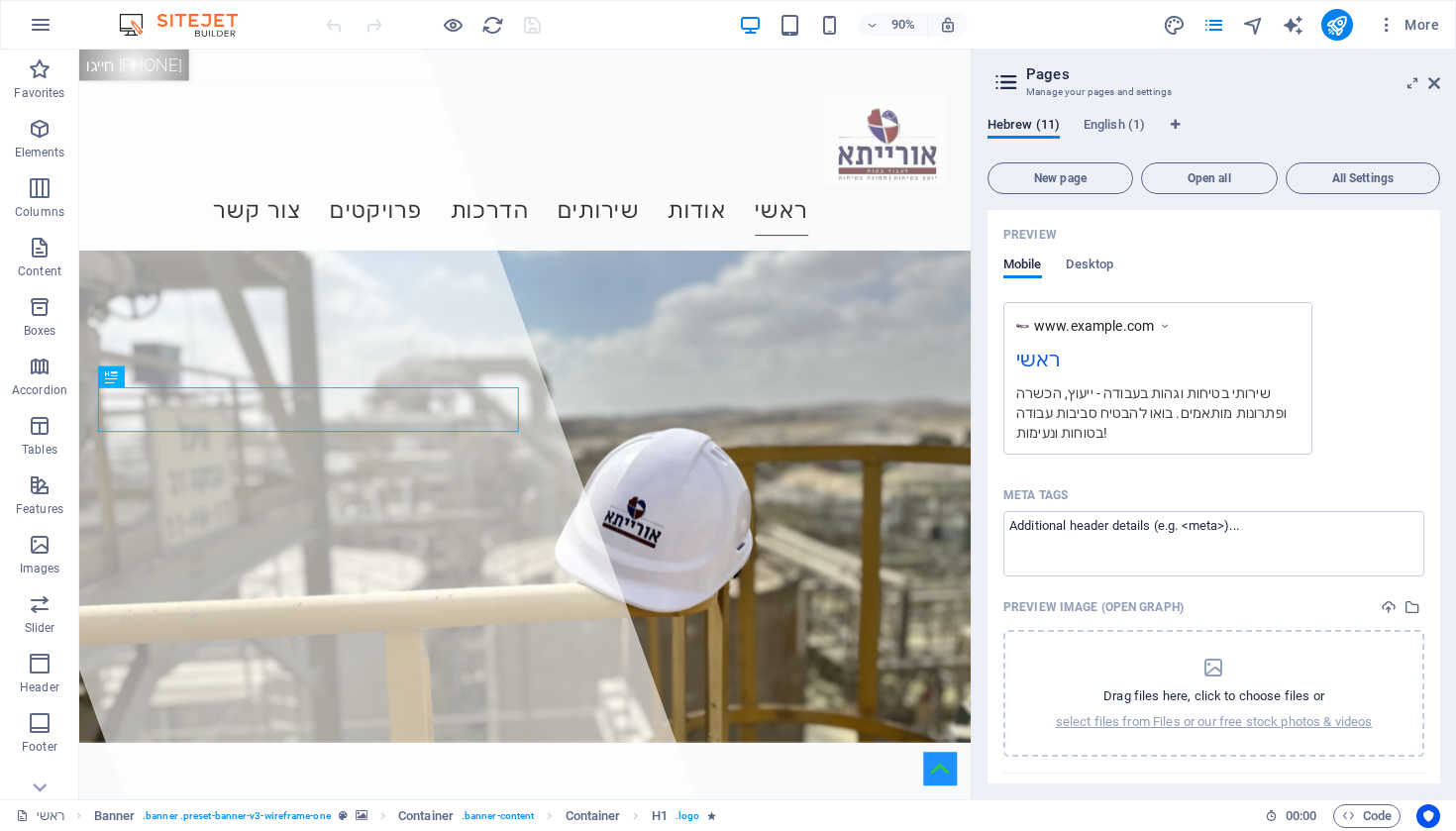 scroll, scrollTop: 0, scrollLeft: 0, axis: both 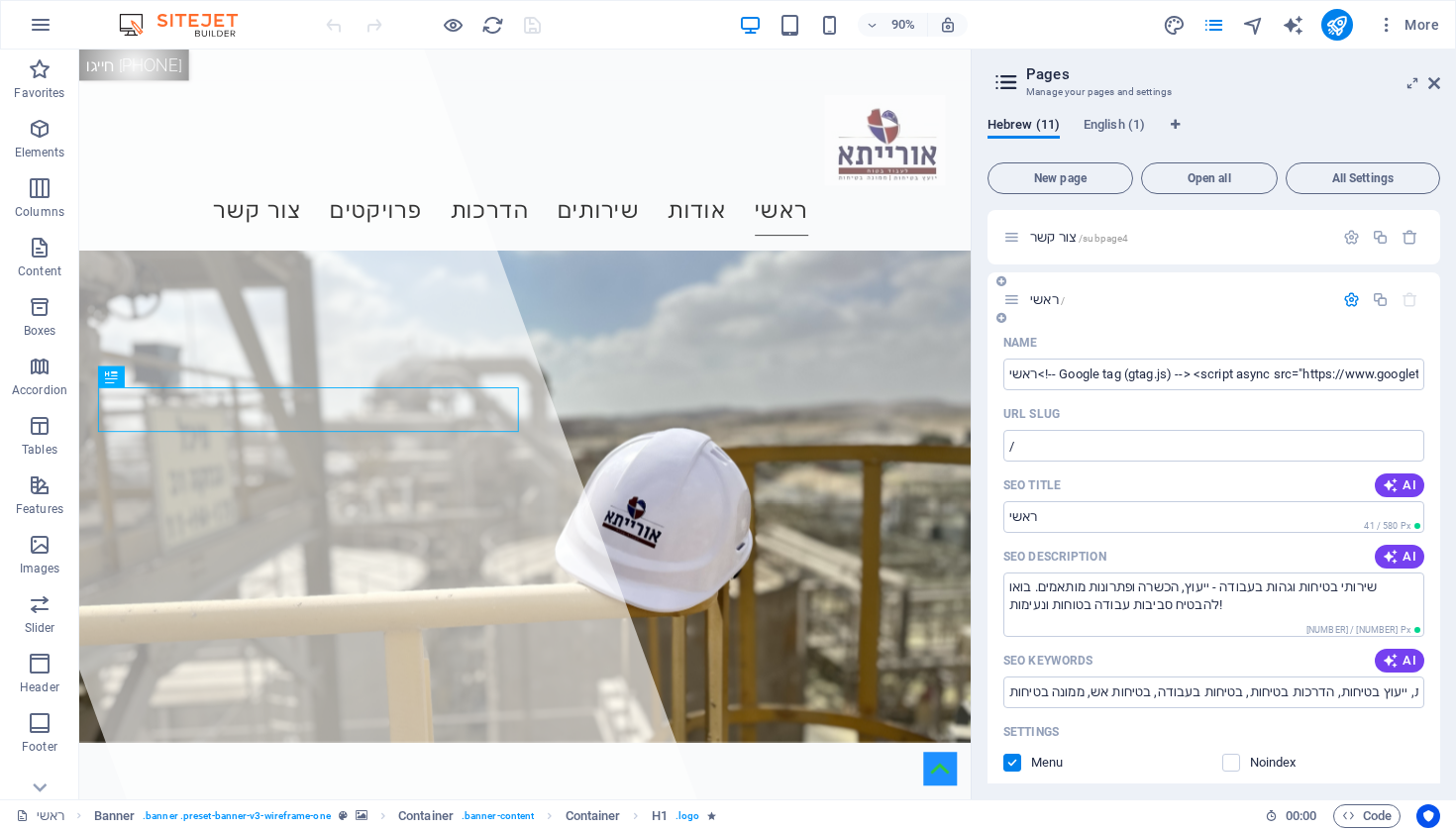 type on "ראשי<!-- Google tag (gtag.js) --> <script async src="https://www.googletagmanager.com/gtag/js?id=G‑F429F53Y8T"></script> <script>   window.dataLayer = window.dataLayer || [];   function gtag(){dataLayer.push(arguments);}   gtag('js', new Date());   gtag('config', 'G‑F429F53Y8T'); </script>" 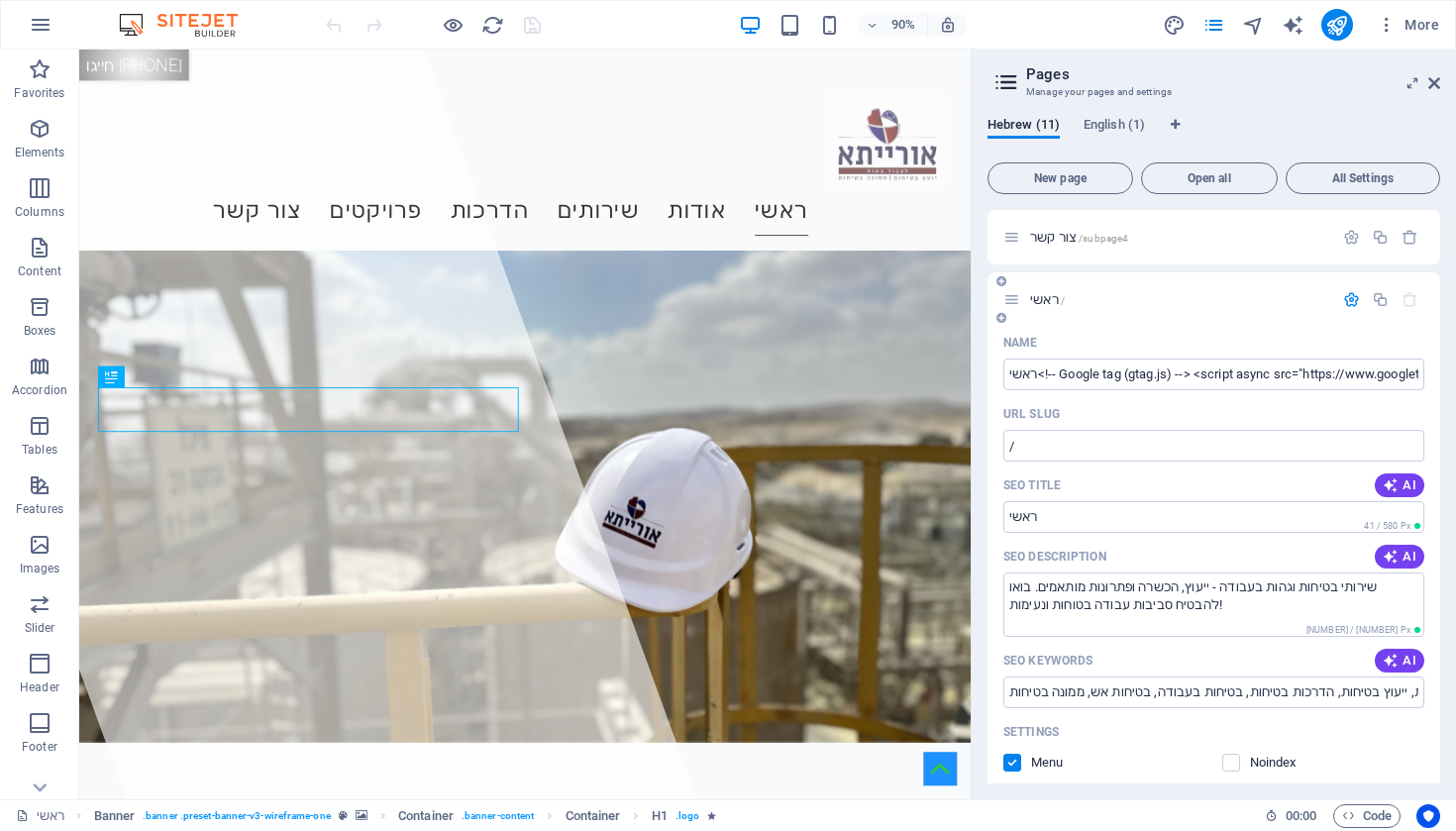 type on "/google-tag-gtag-js-script-async-src-https-www-googletagmanager-com-gtag-js-id-g-f429f53y8t-script-script-window-datalayer-window-datalayer-function-gtag-datalayer-push-arguments-gtag-js-new-date-gtag-config-g-f429f53y8t-script" 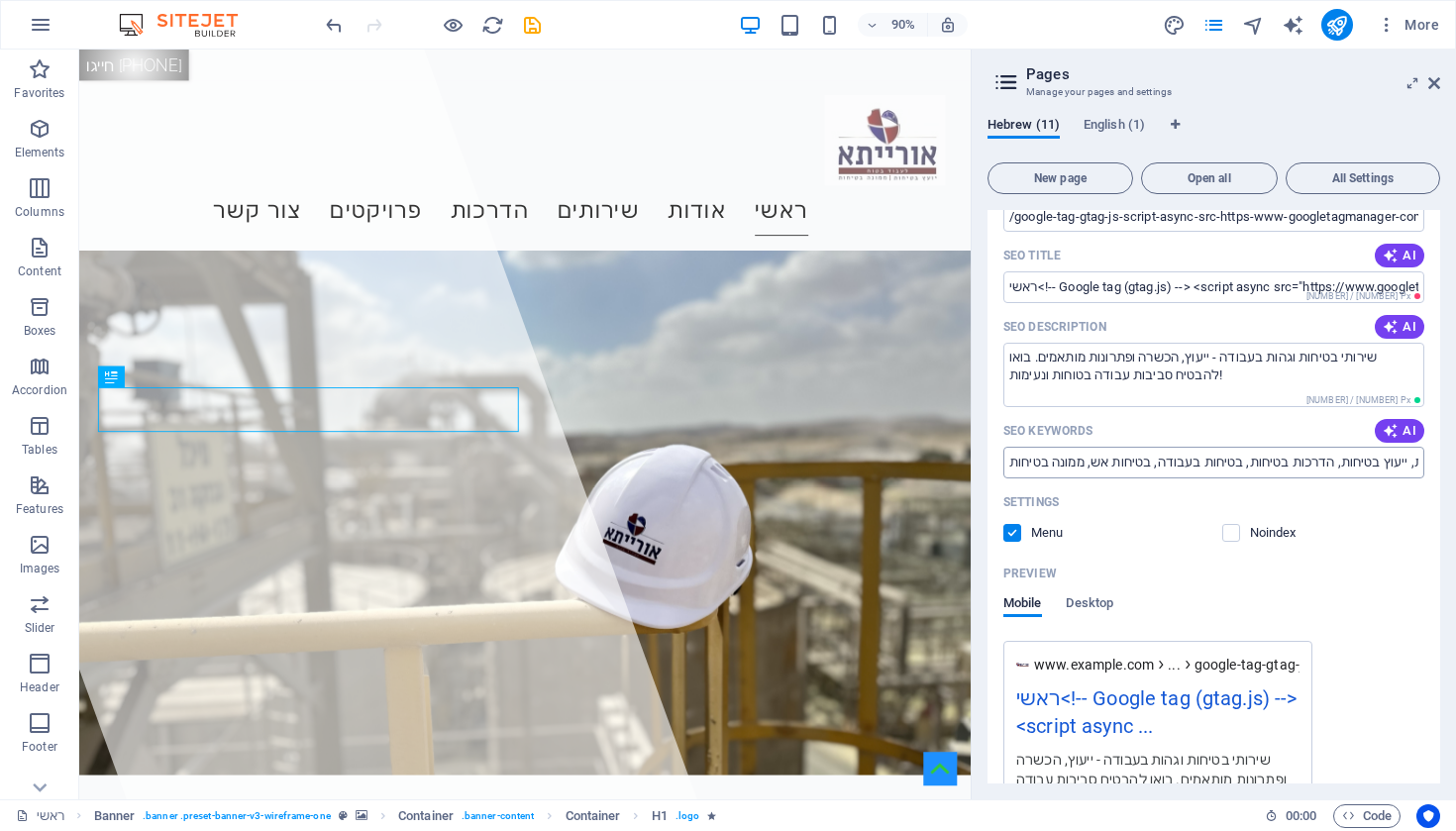 scroll, scrollTop: 203, scrollLeft: 0, axis: vertical 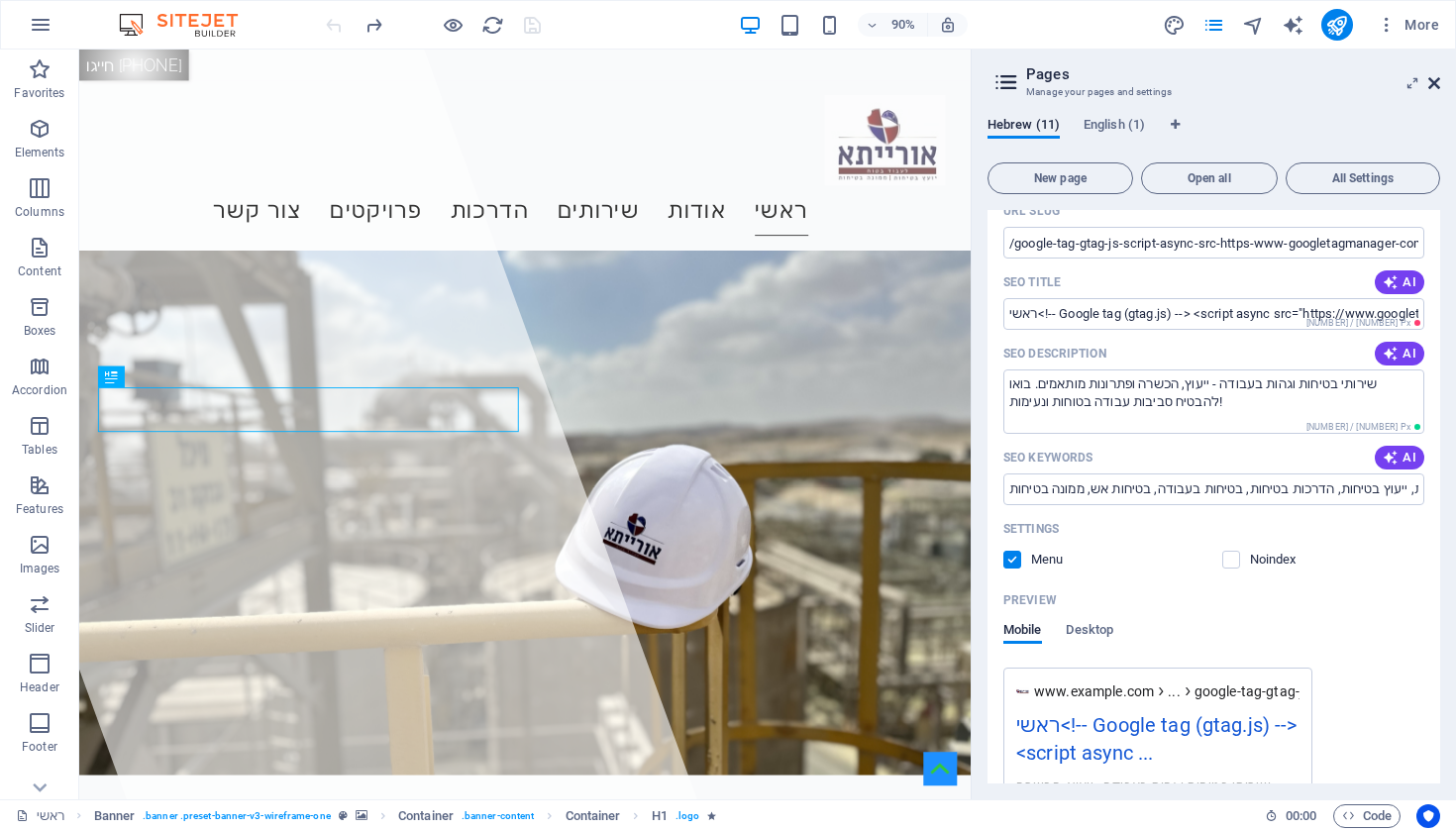 click at bounding box center [1434, 83] 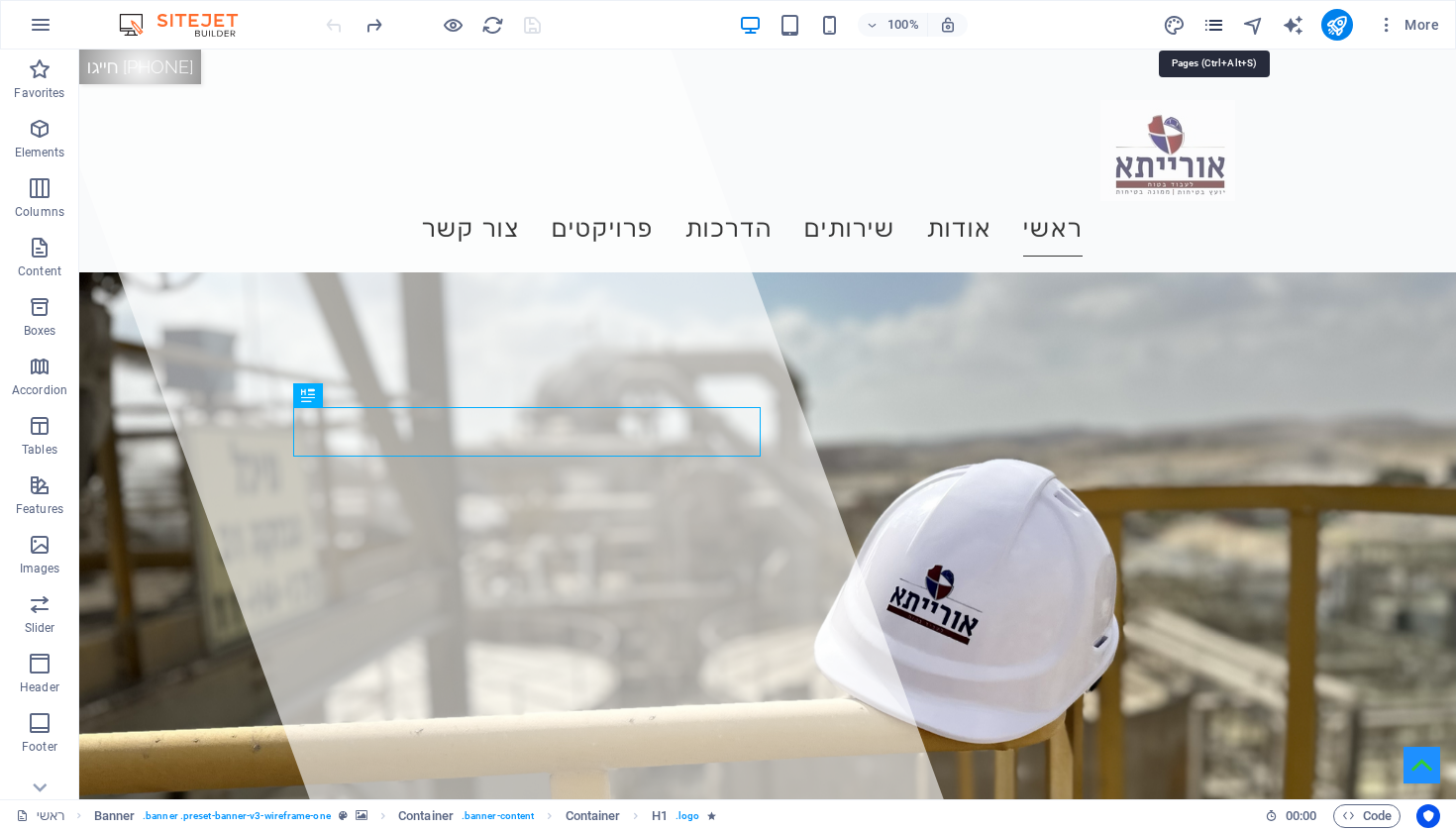 click at bounding box center (1213, 25) 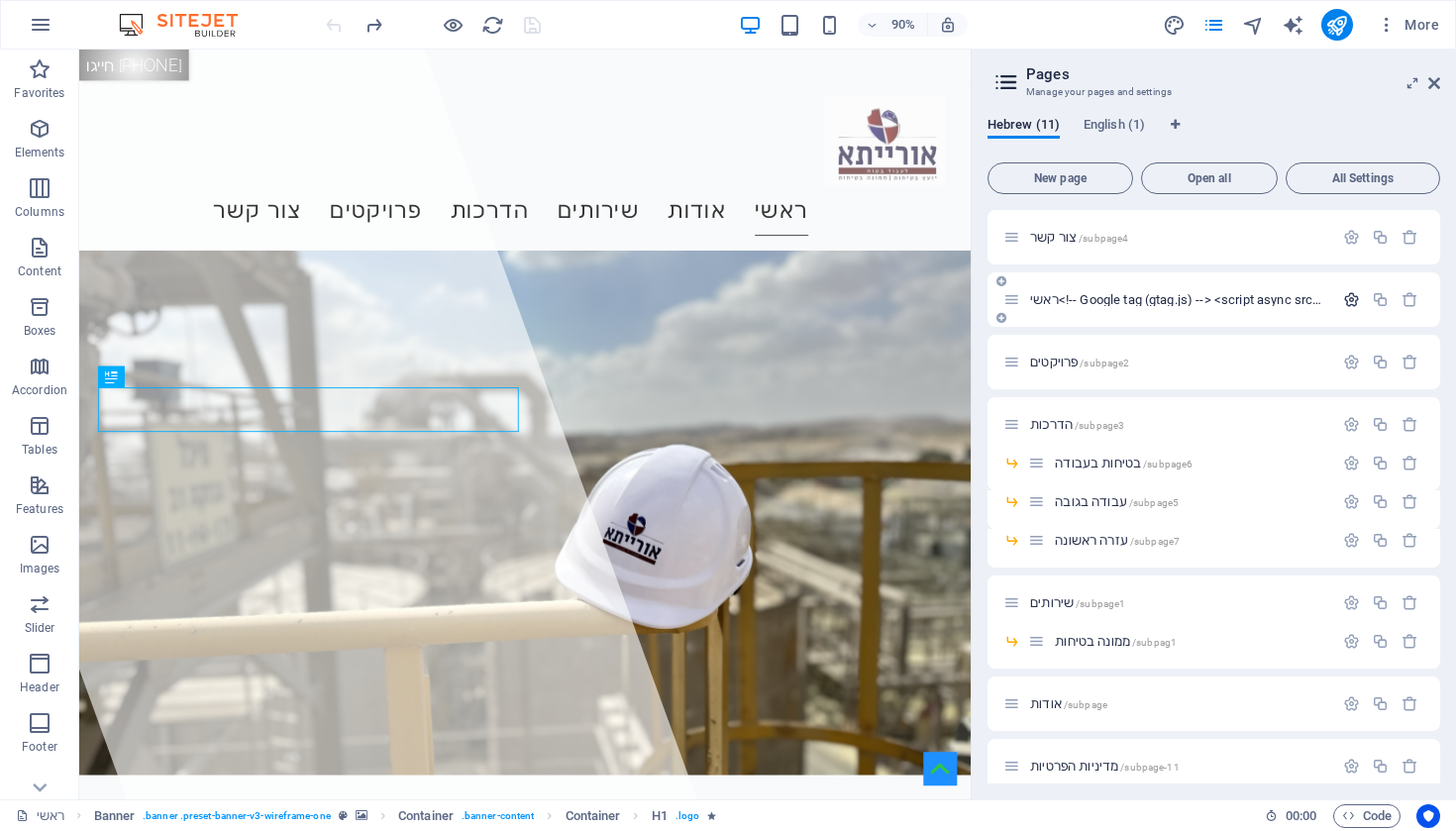 click at bounding box center [1351, 299] 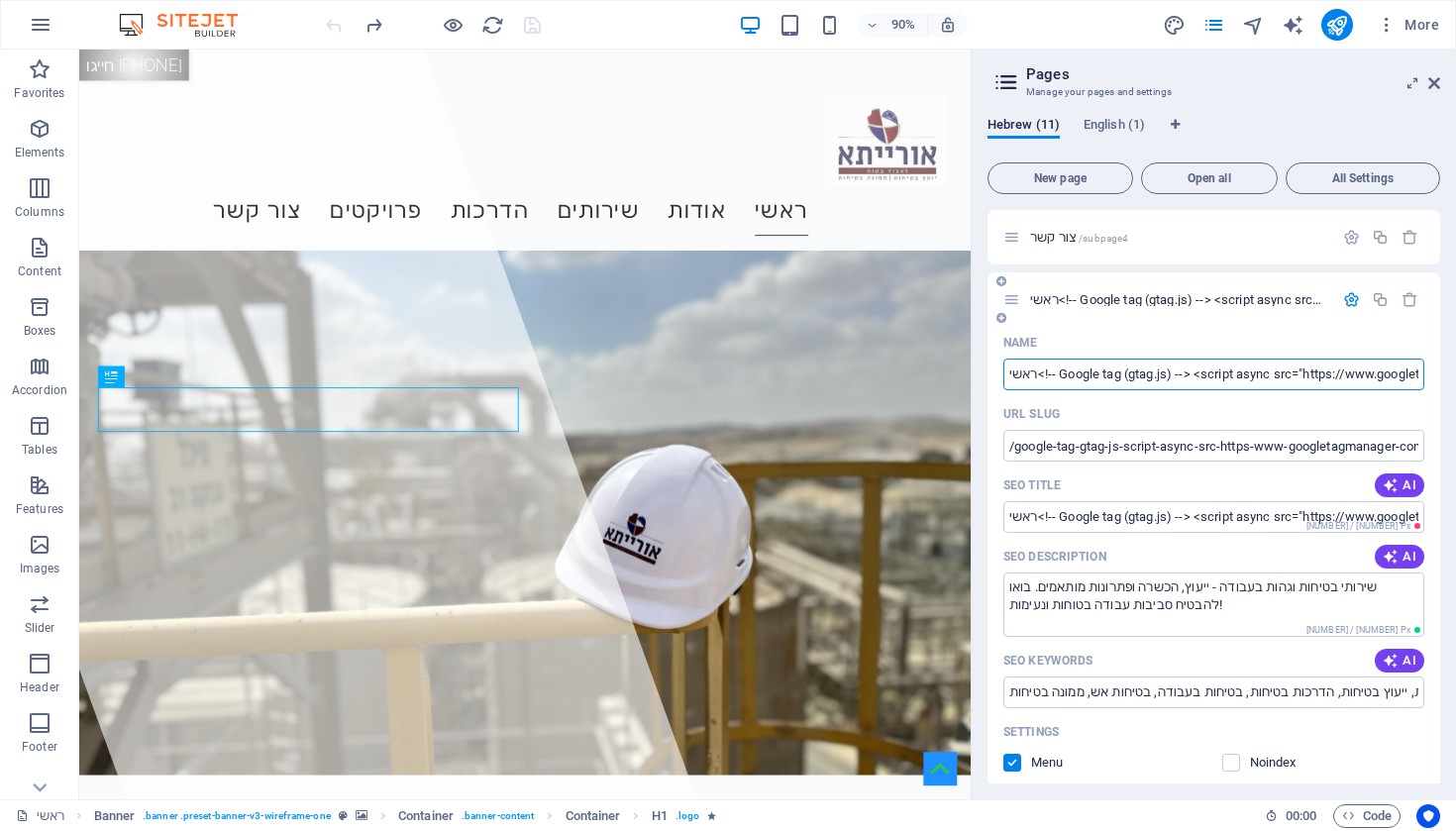 scroll, scrollTop: 0, scrollLeft: 1280, axis: horizontal 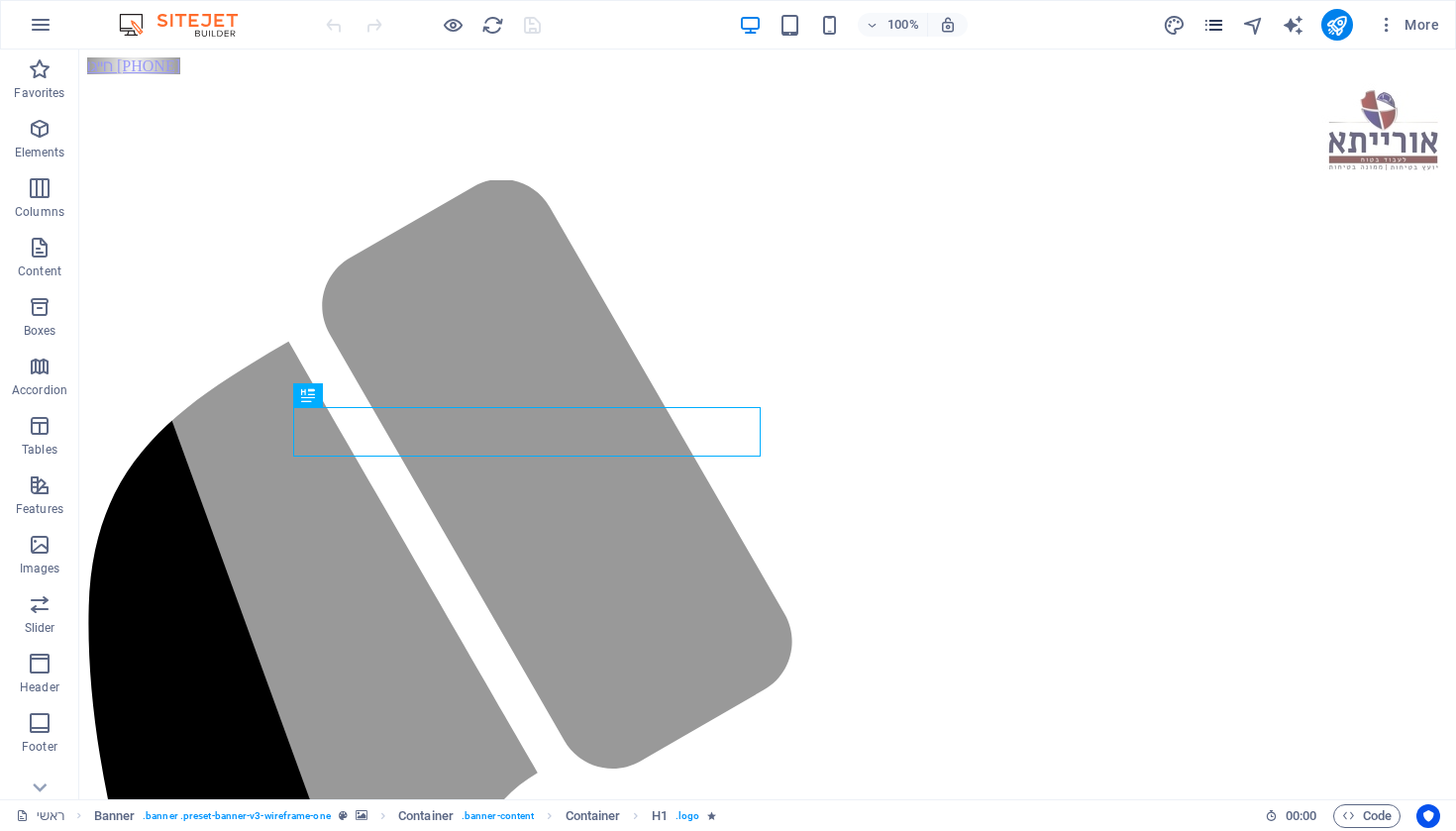 click at bounding box center [1213, 25] 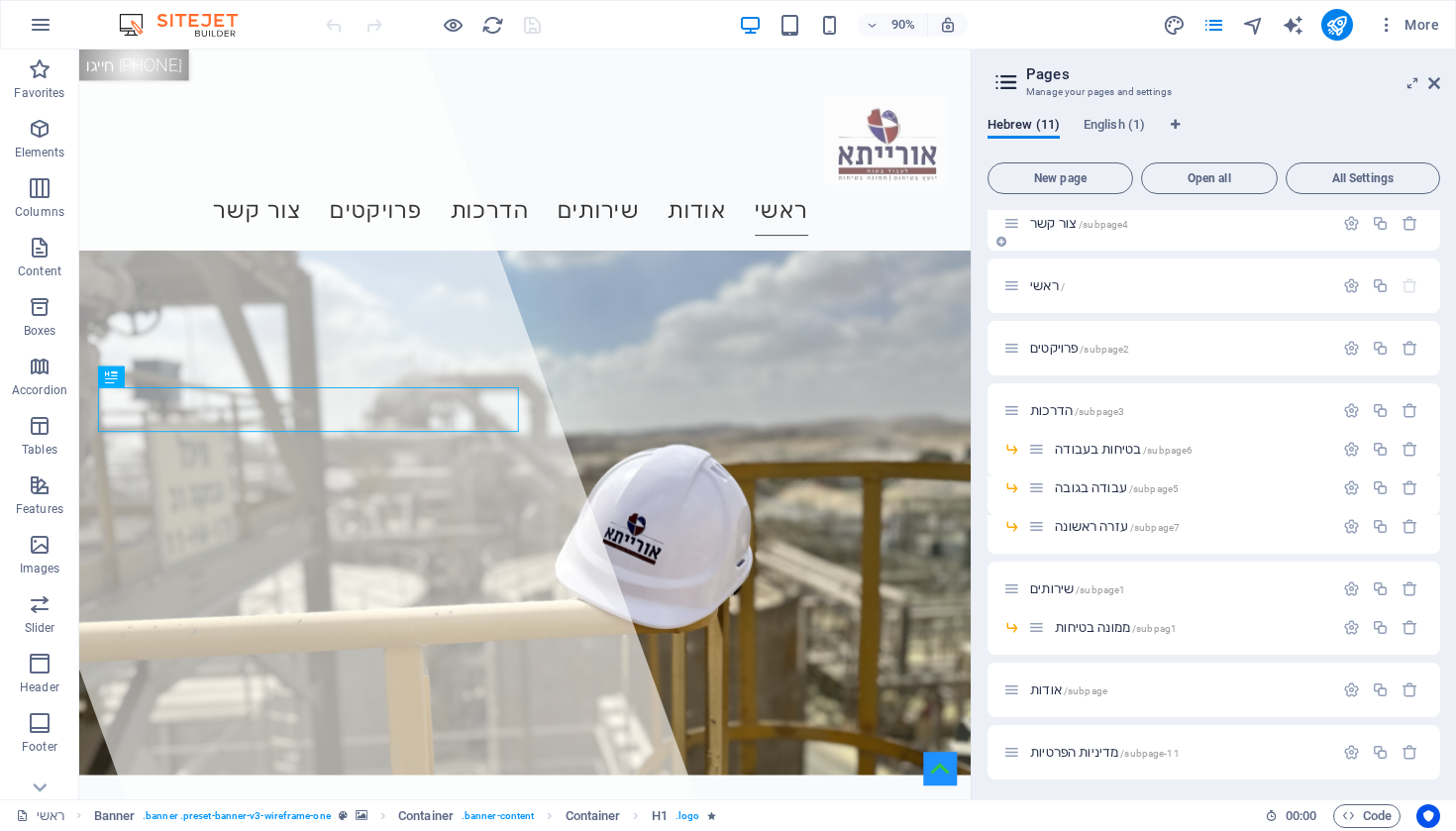 scroll, scrollTop: 18, scrollLeft: 0, axis: vertical 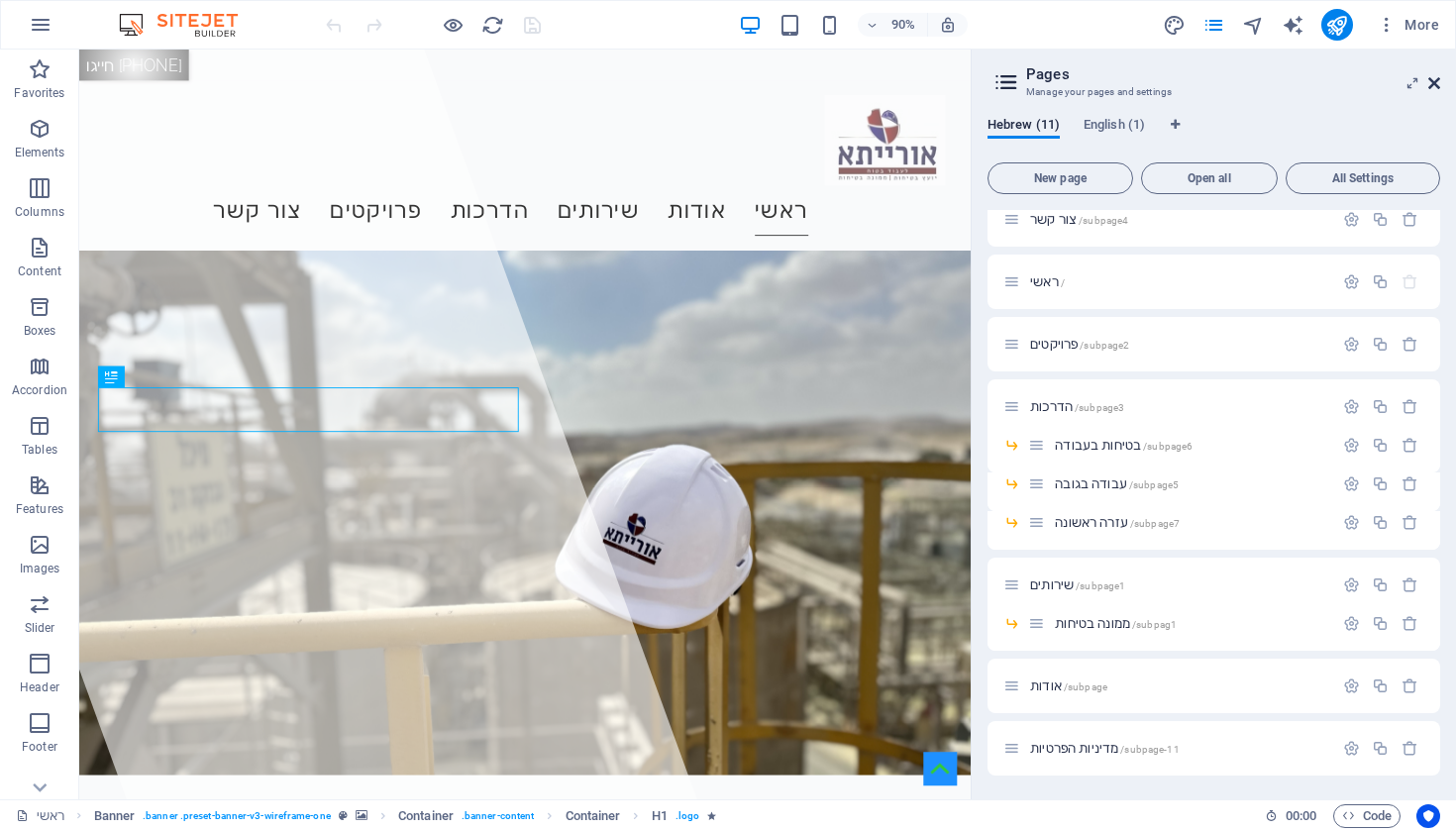 drag, startPoint x: 1431, startPoint y: 84, endPoint x: 1361, endPoint y: 8, distance: 103.32473 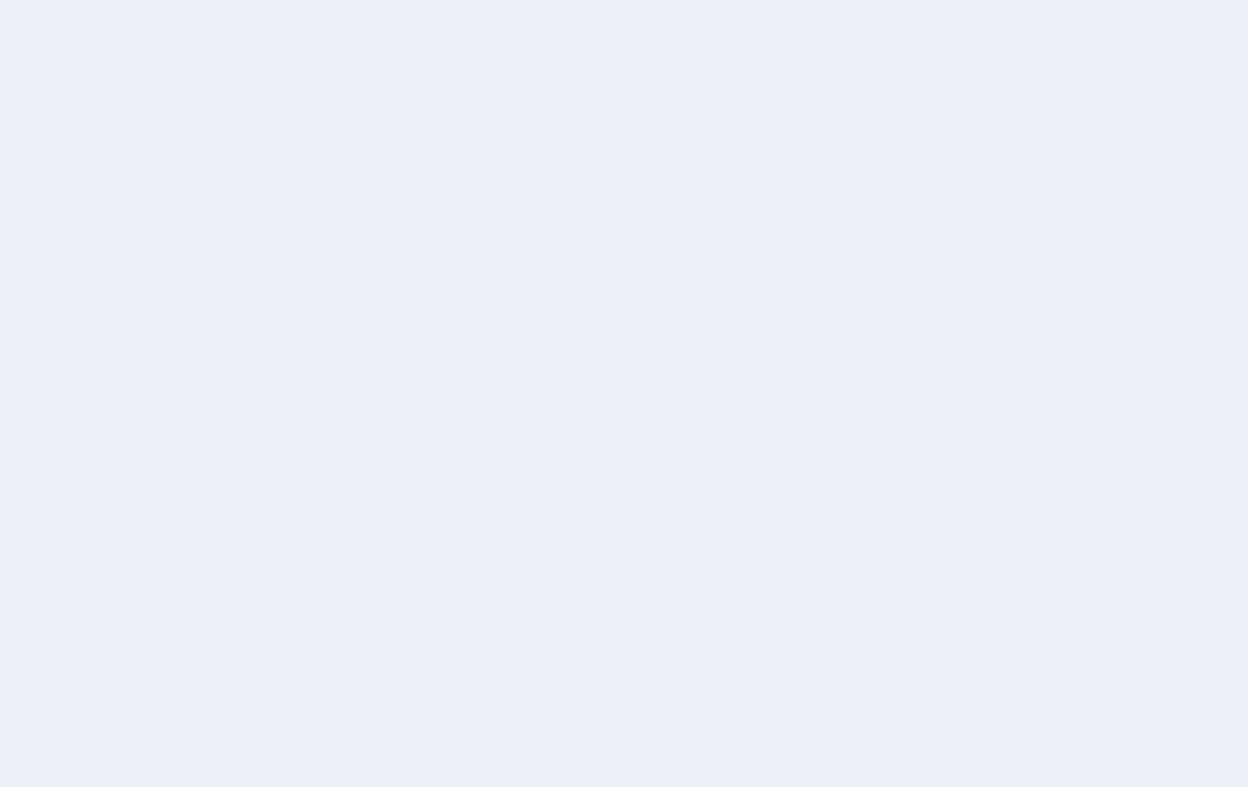 scroll, scrollTop: 0, scrollLeft: 0, axis: both 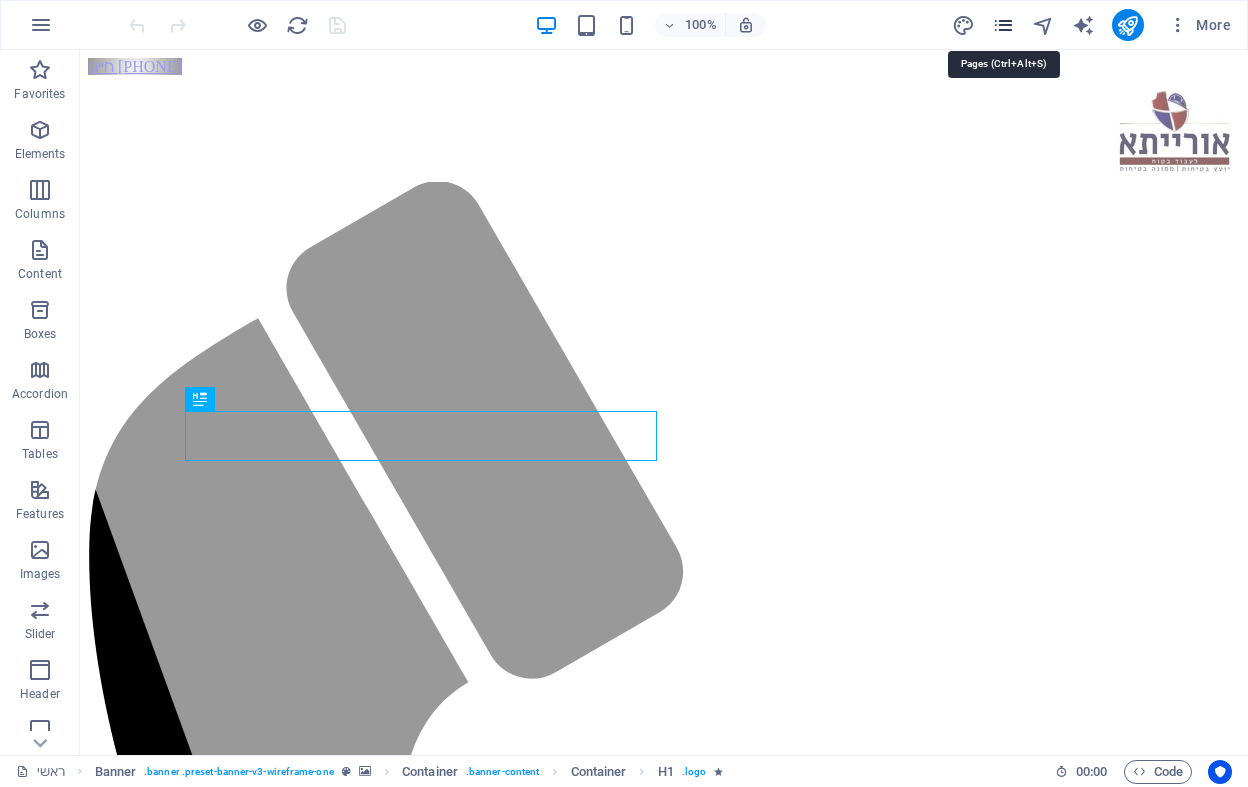 click at bounding box center [1003, 25] 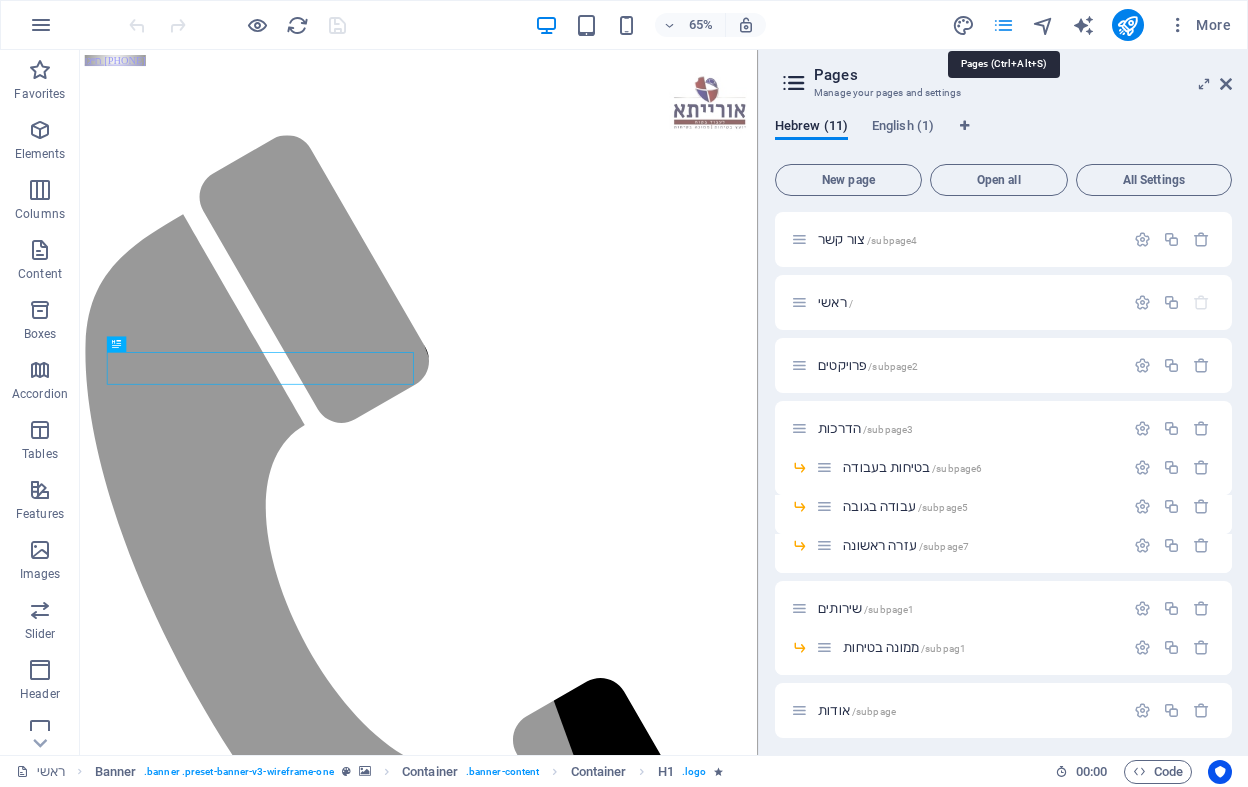 click at bounding box center [1003, 25] 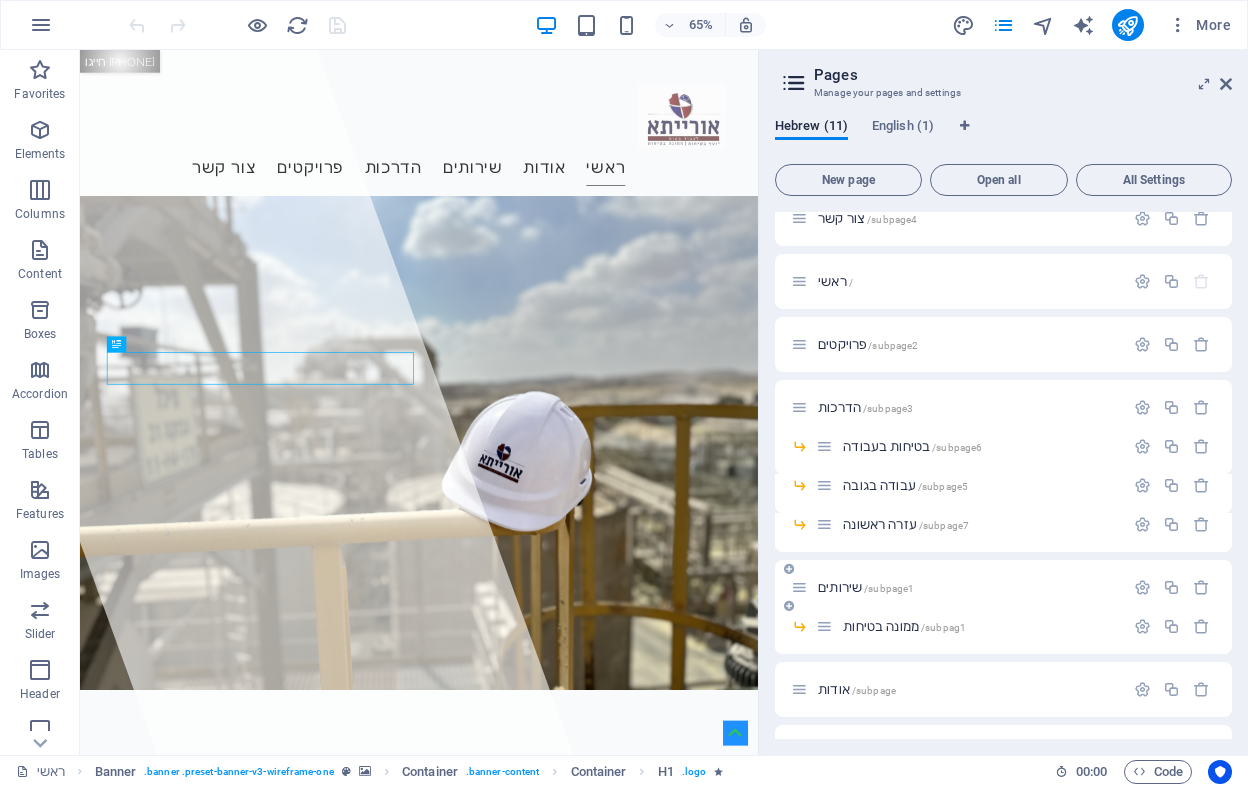 scroll, scrollTop: 70, scrollLeft: 0, axis: vertical 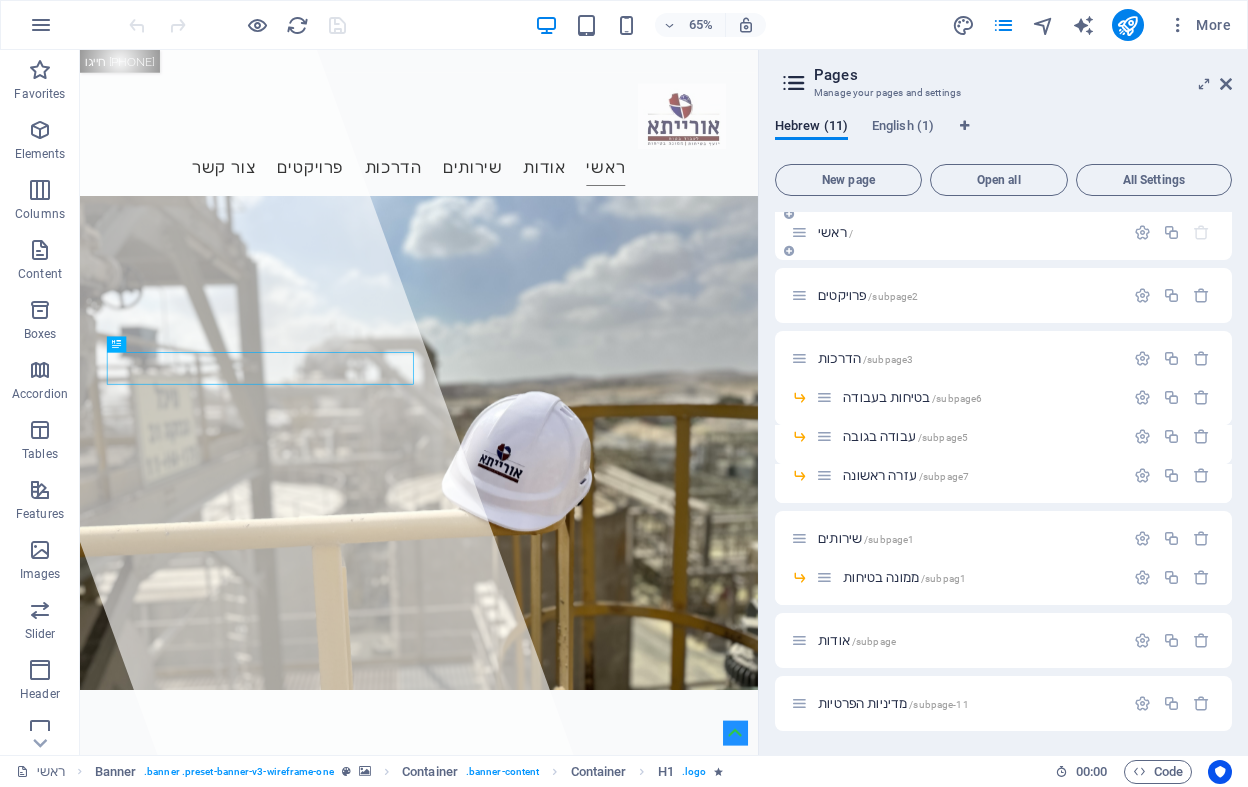 click on "ראשי /" at bounding box center (835, 232) 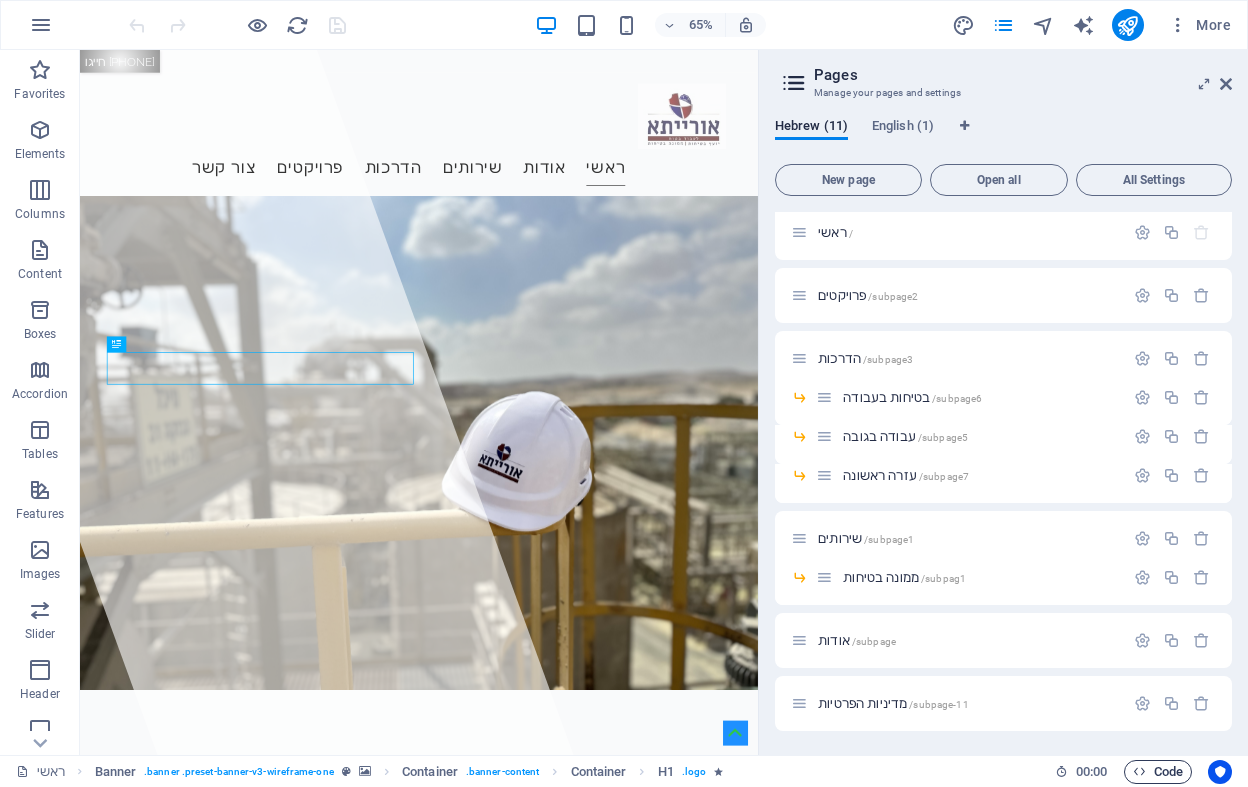 click on "Code" at bounding box center [1158, 772] 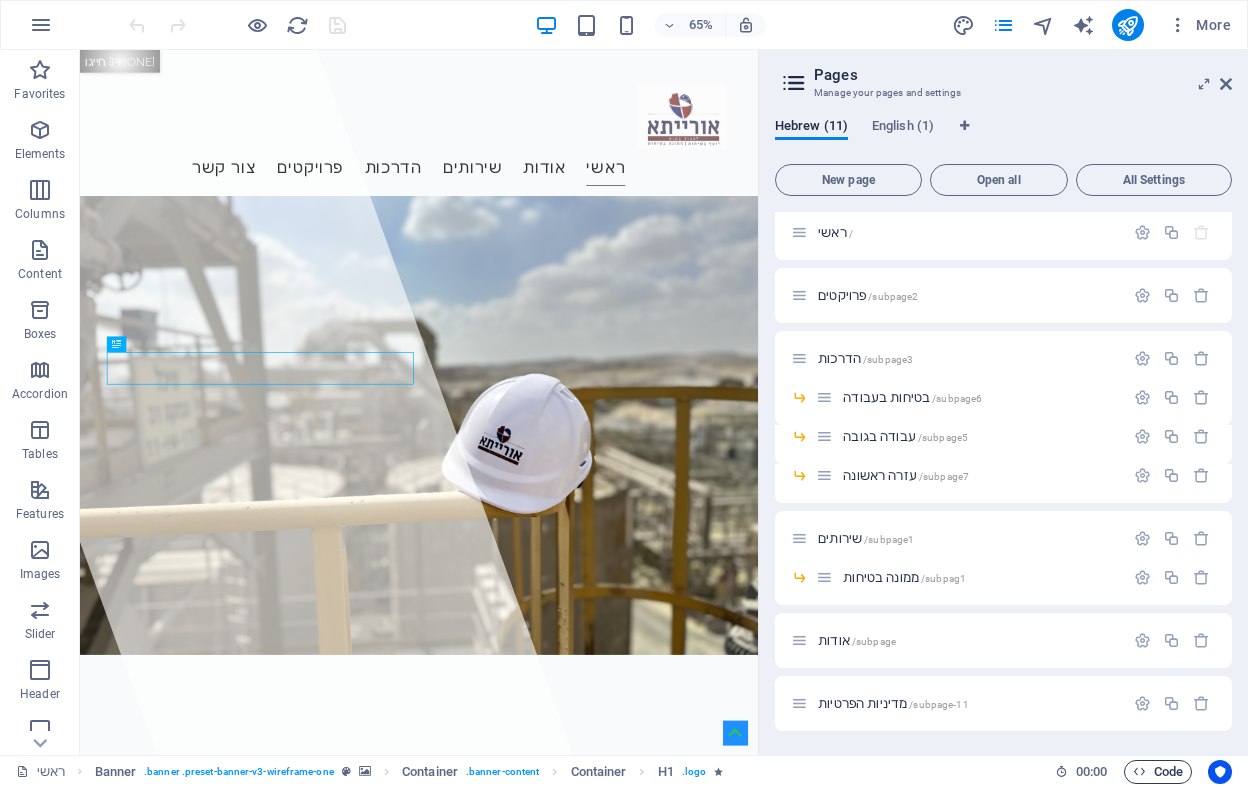 scroll, scrollTop: 866, scrollLeft: 0, axis: vertical 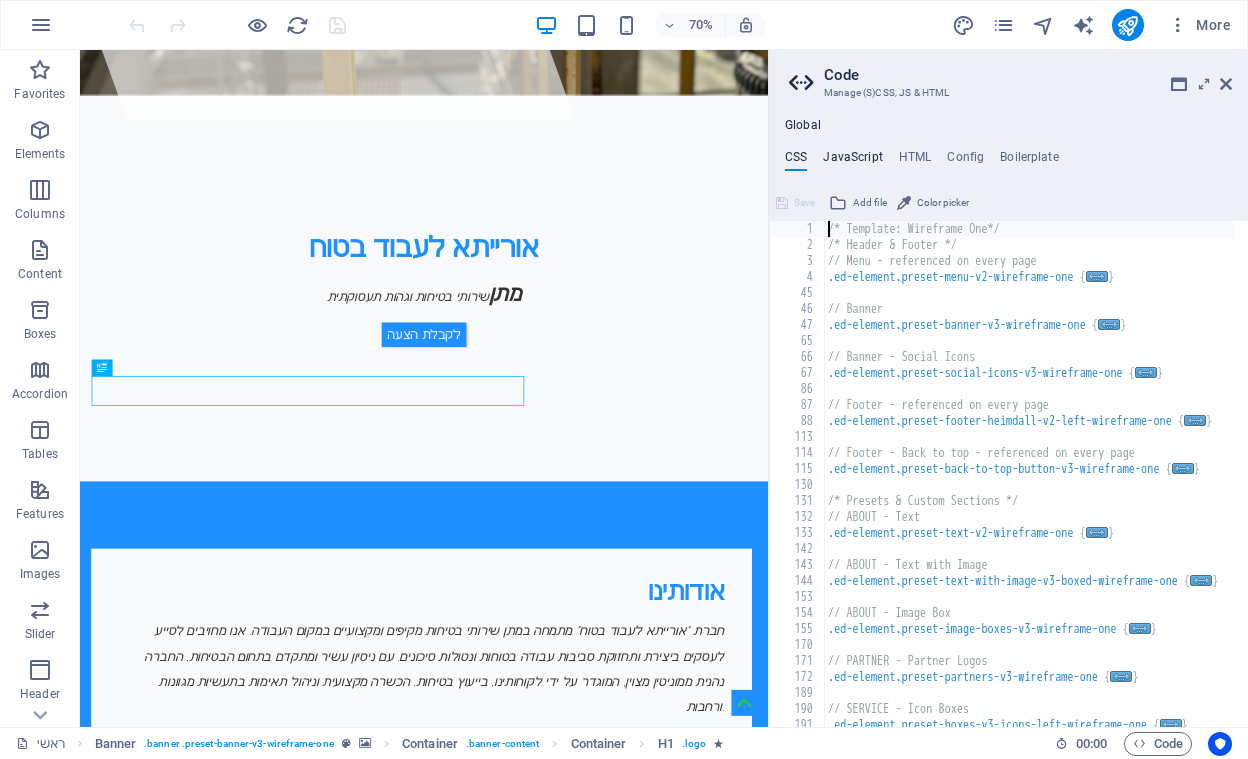 click on "JavaScript" at bounding box center [852, 161] 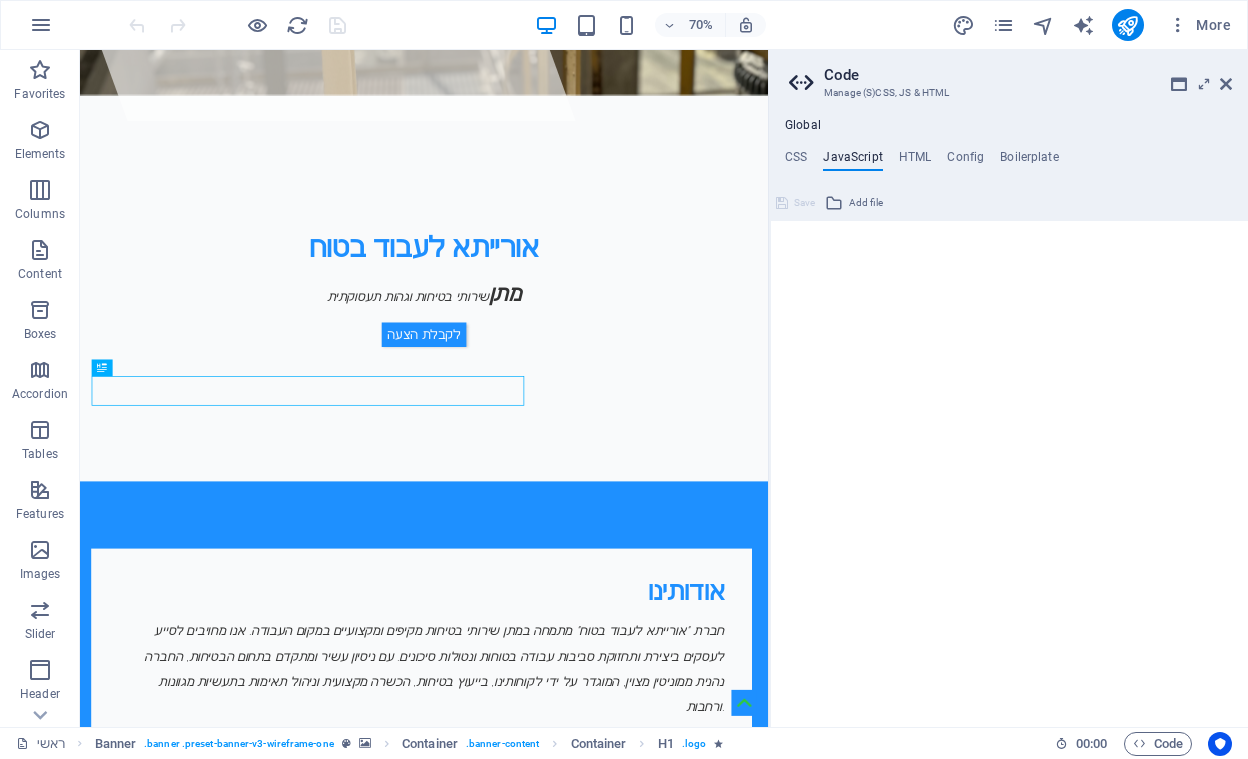 type on "/* JS for preset "Menu V2" */" 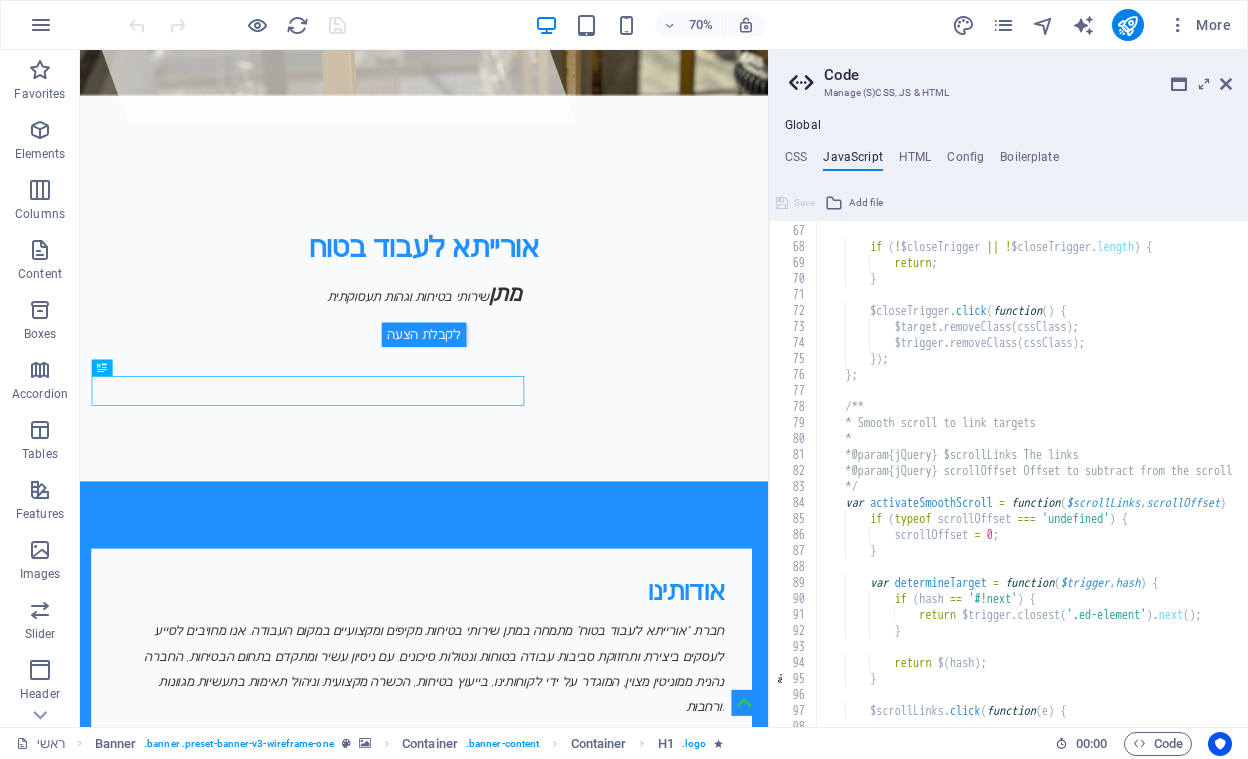 scroll, scrollTop: 0, scrollLeft: 0, axis: both 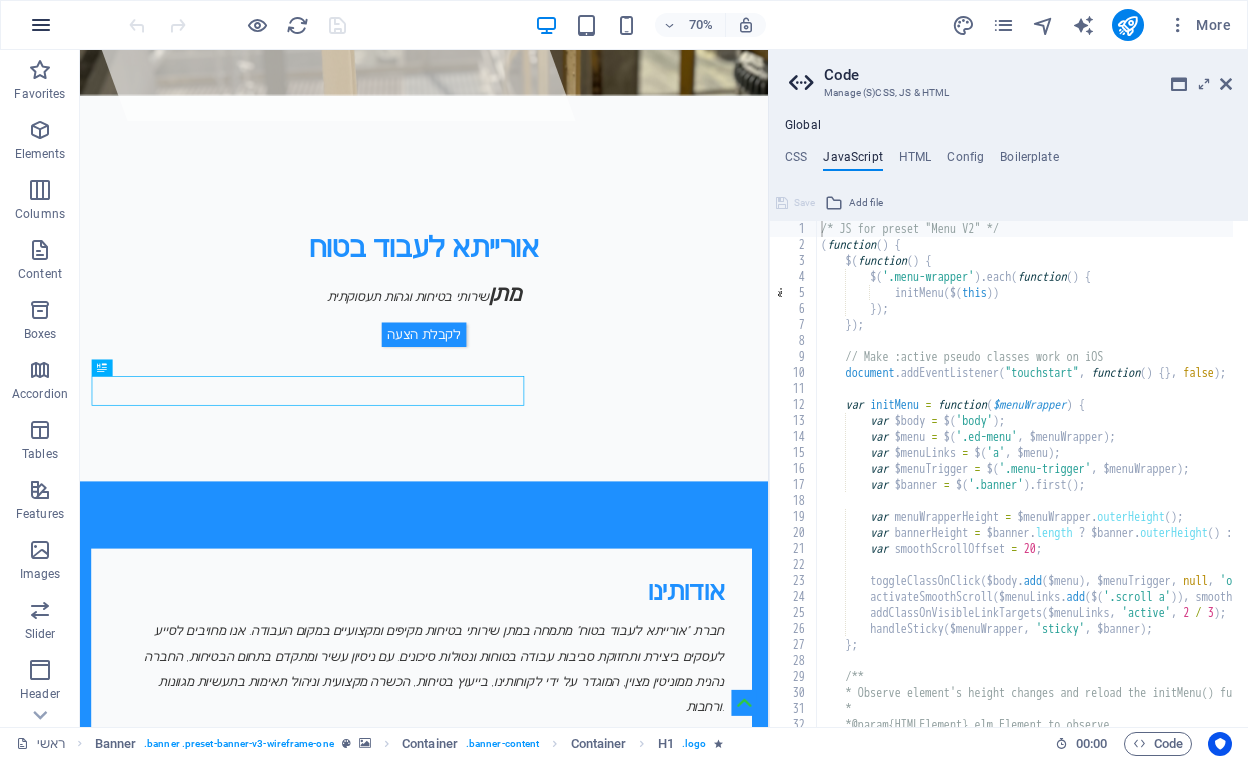 click at bounding box center [41, 25] 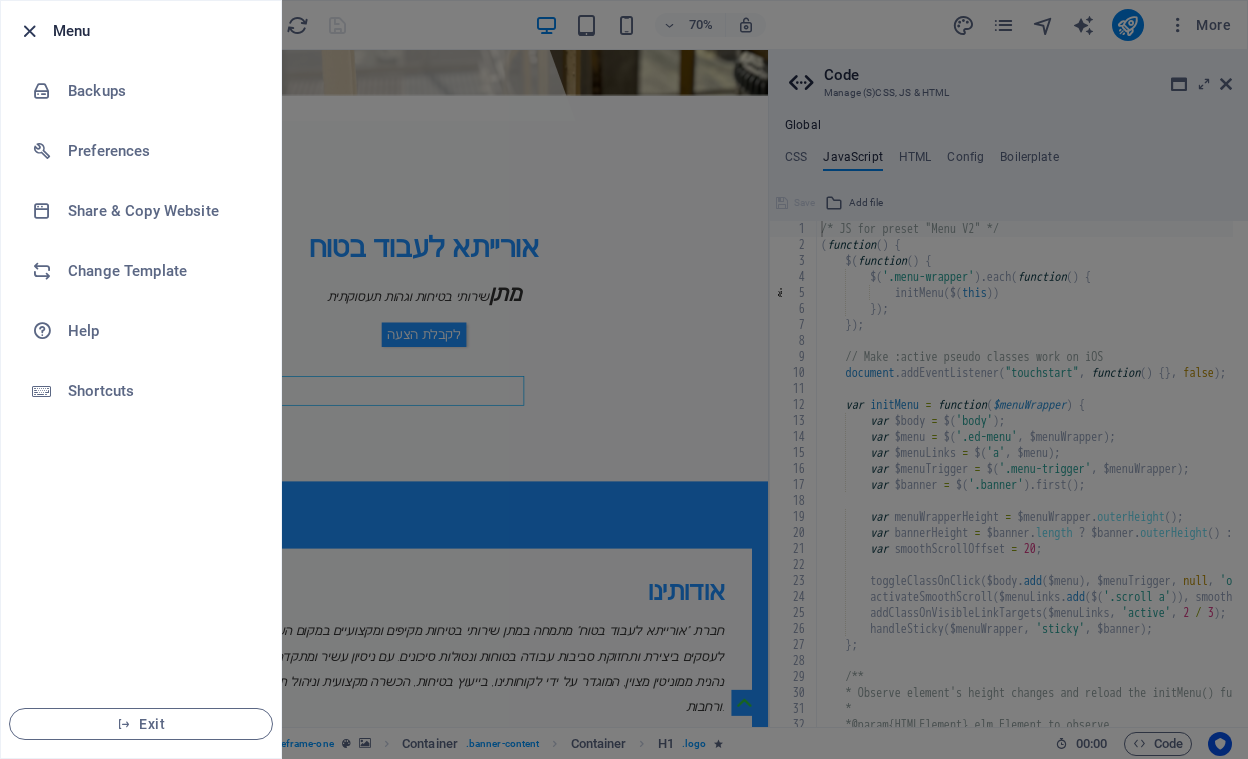 click at bounding box center (29, 31) 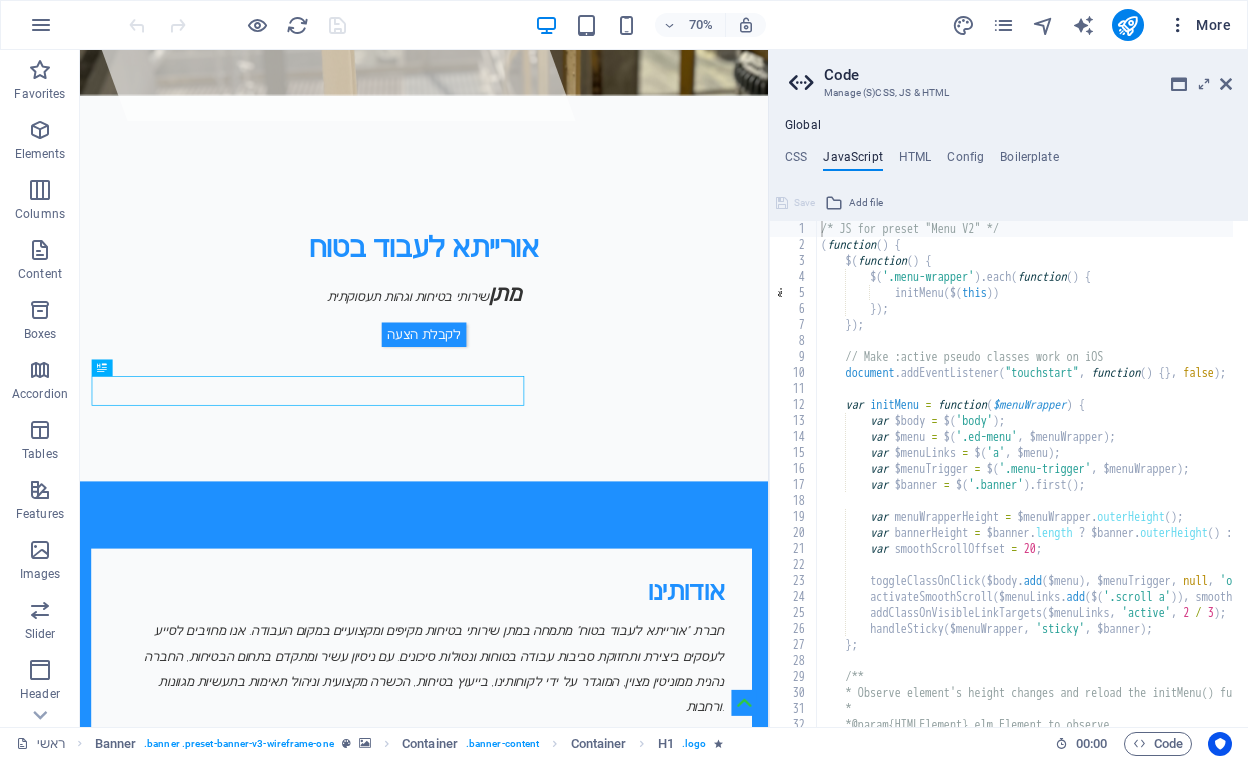 click on "More" at bounding box center [1199, 25] 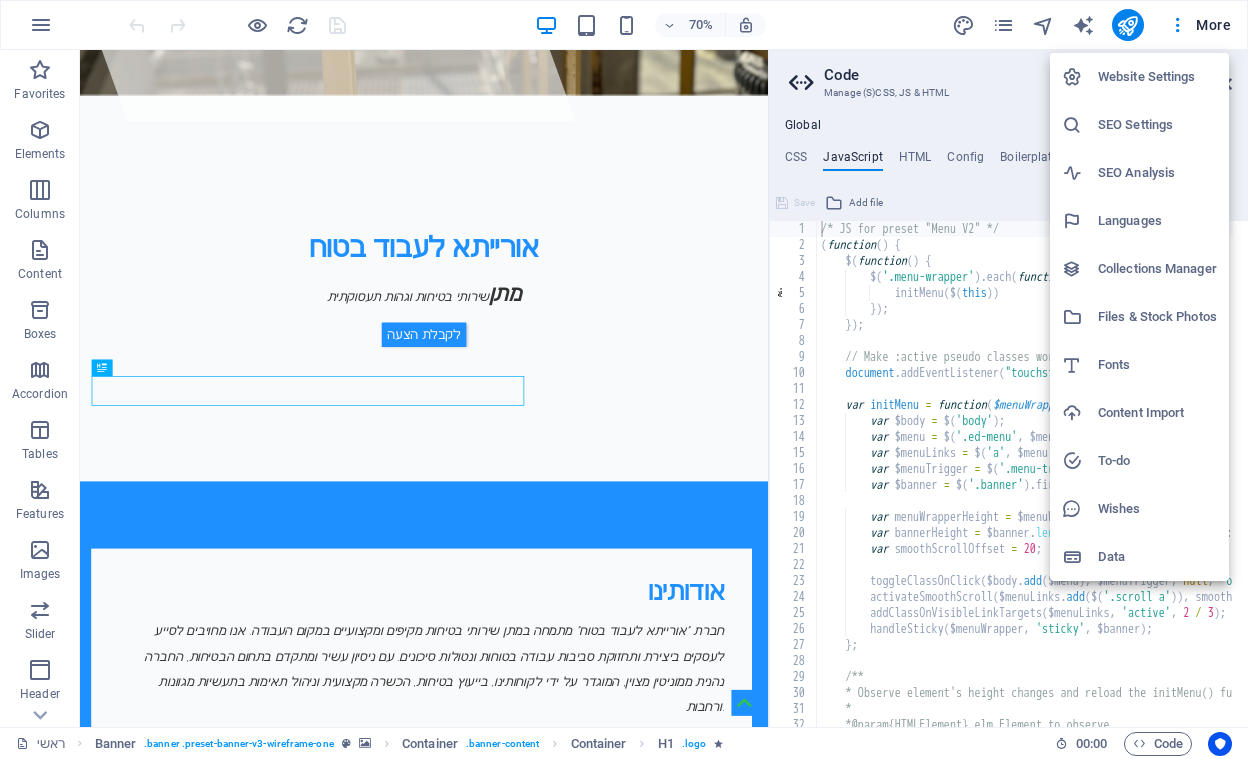 click on "SEO Settings" at bounding box center (1157, 125) 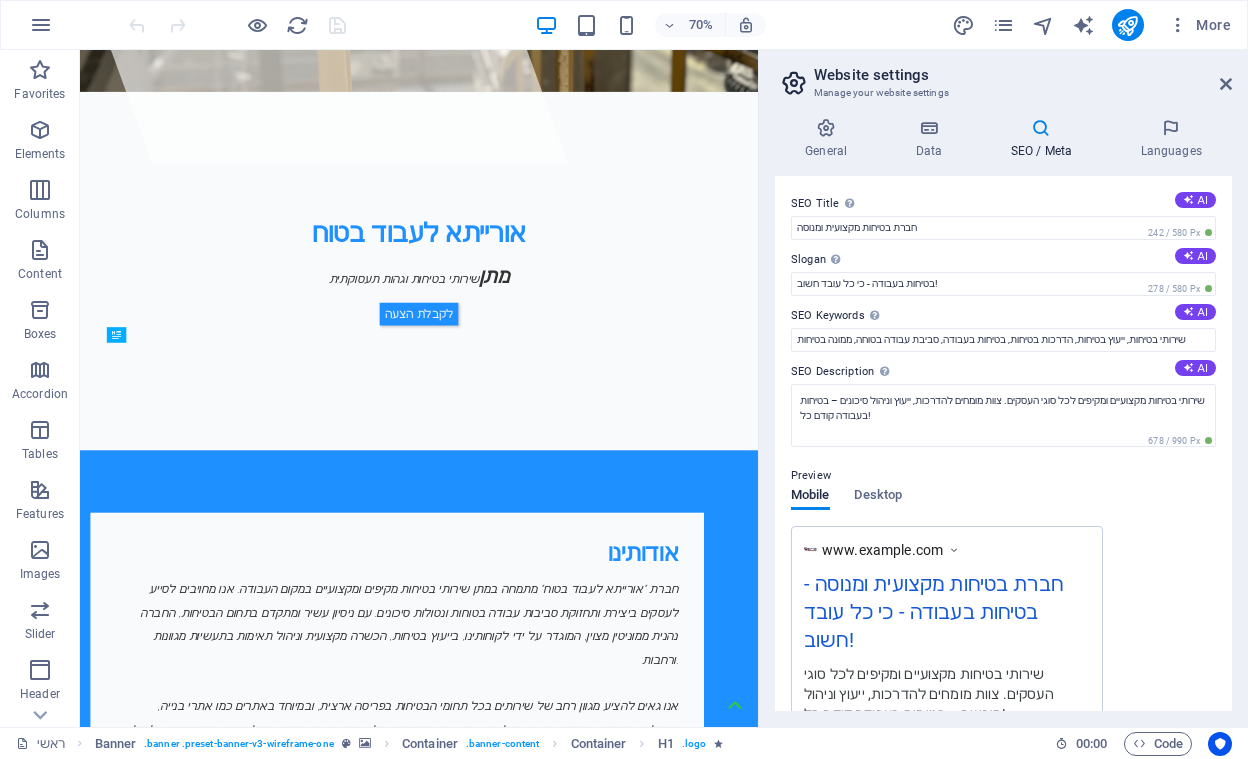 scroll, scrollTop: 0, scrollLeft: 0, axis: both 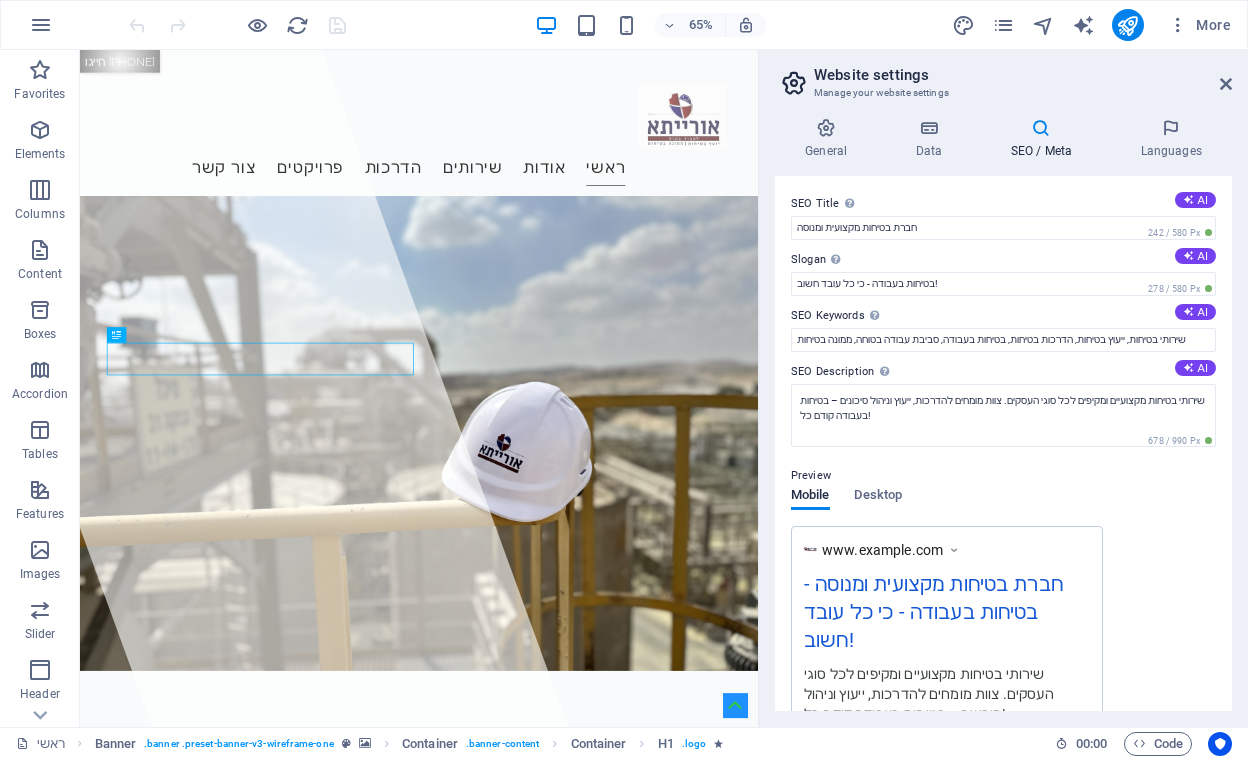 click on "SEO / Meta" at bounding box center (1045, 139) 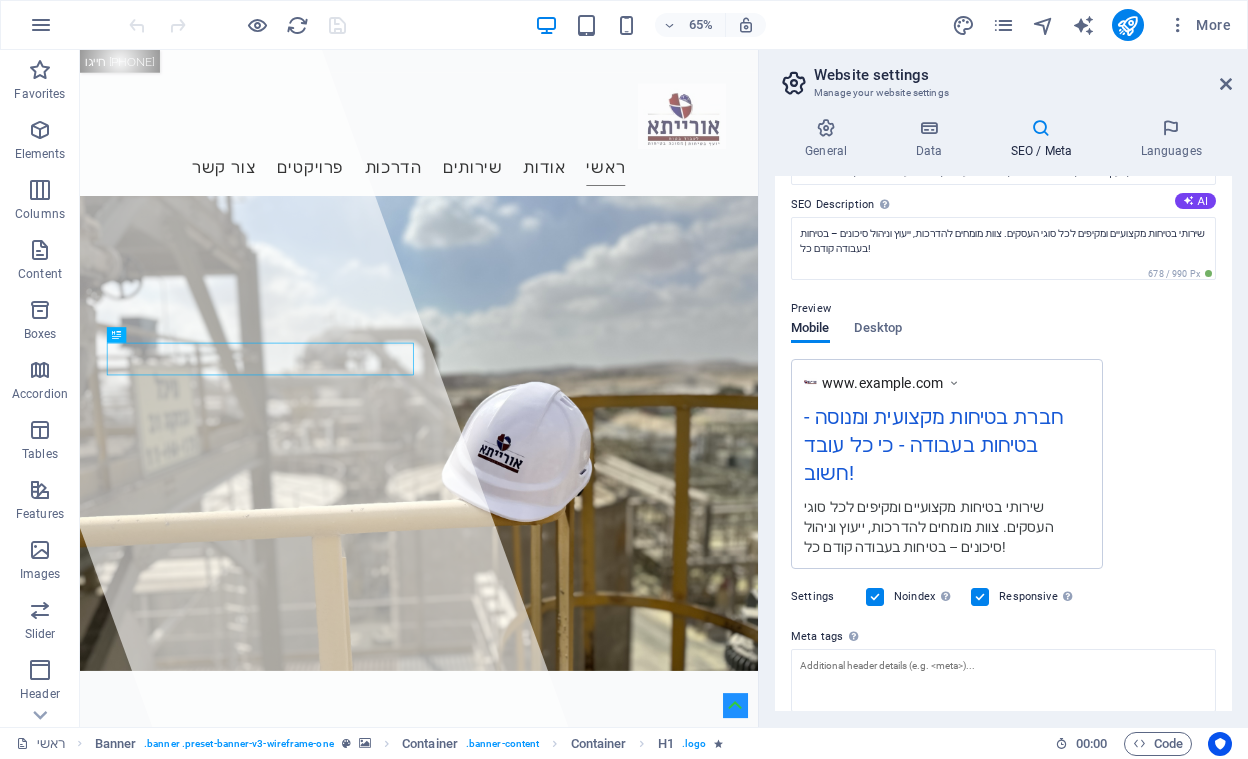 scroll, scrollTop: 268, scrollLeft: 0, axis: vertical 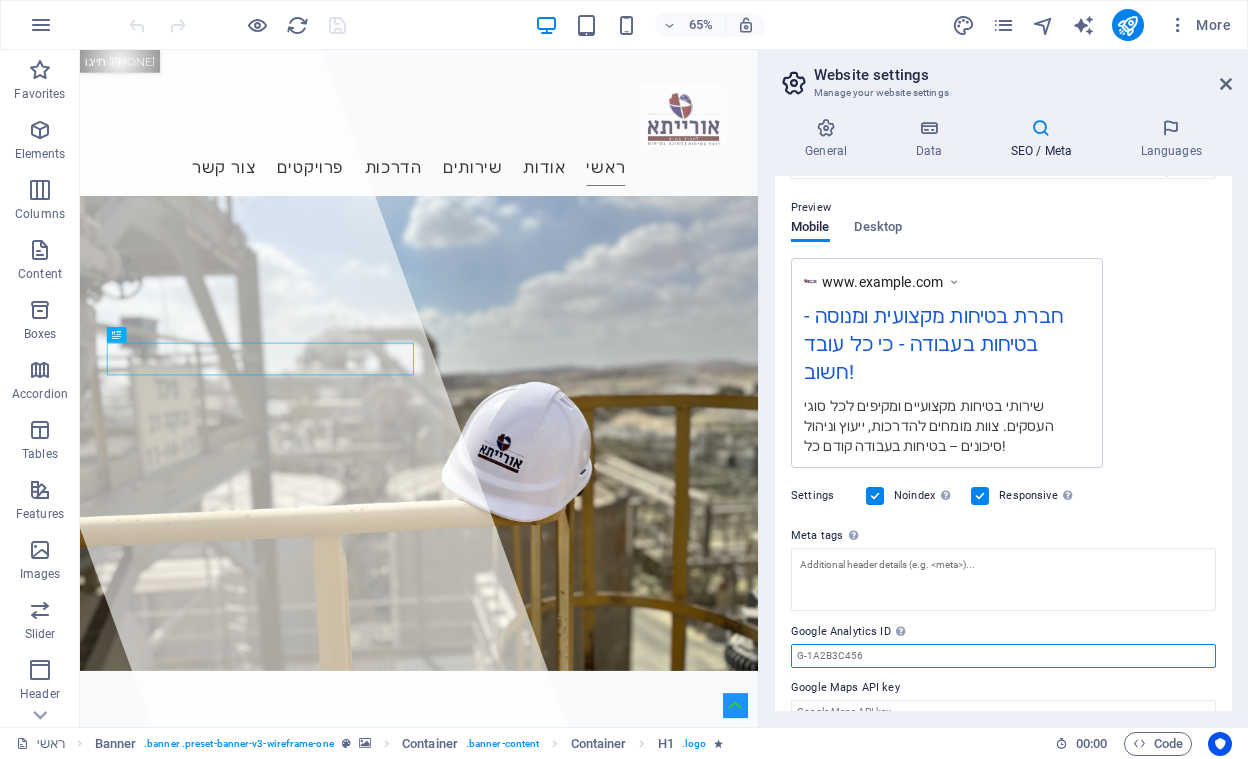 click on "Google Analytics ID Please only add the Google Analytics ID. We automatically include the ID in the tracking snippet. The Analytics ID looks similar to e.g. G-1A2B3C456" at bounding box center (1003, 656) 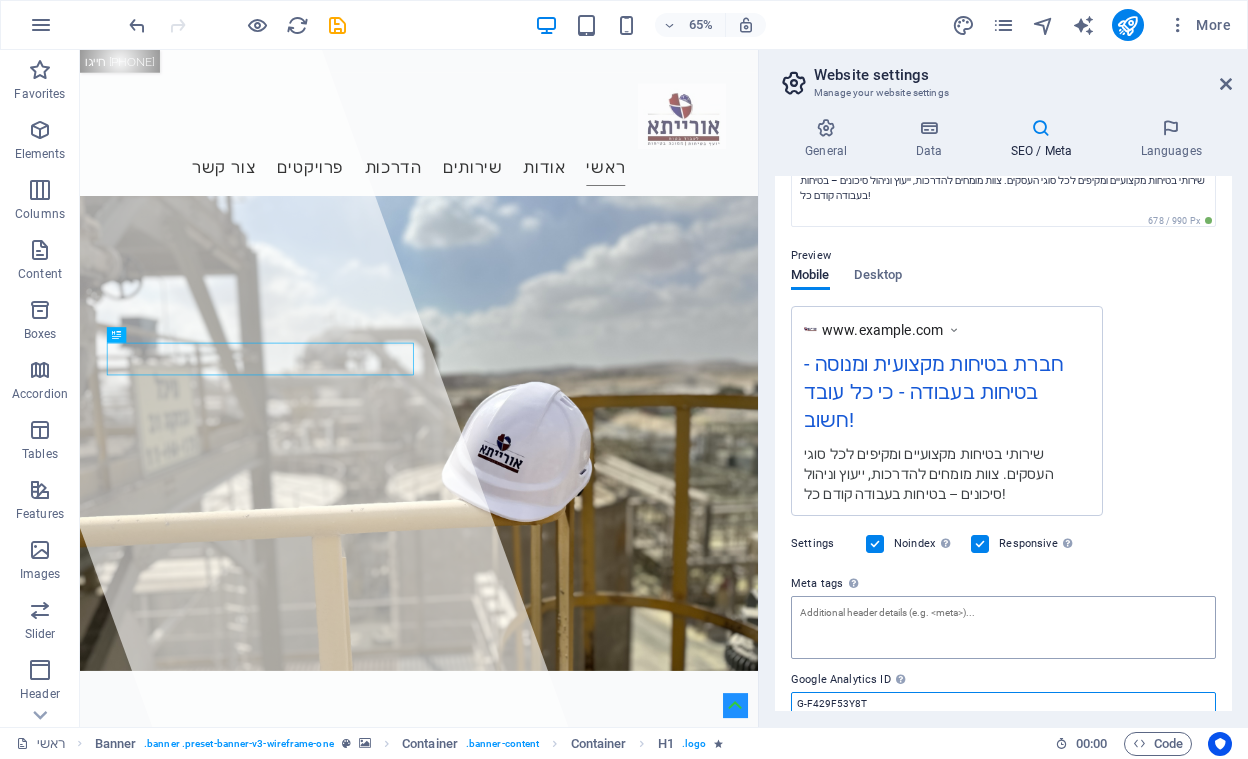 scroll, scrollTop: 268, scrollLeft: 0, axis: vertical 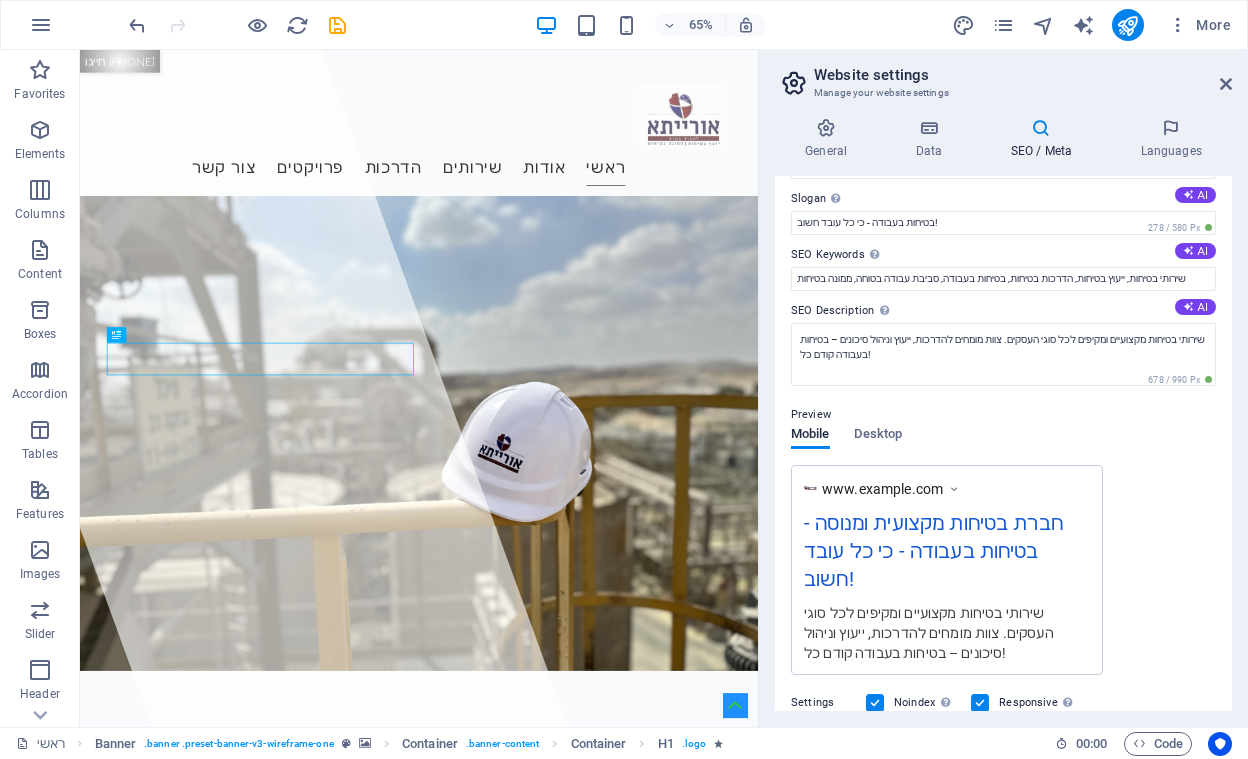 type on "G-F429F53Y8T" 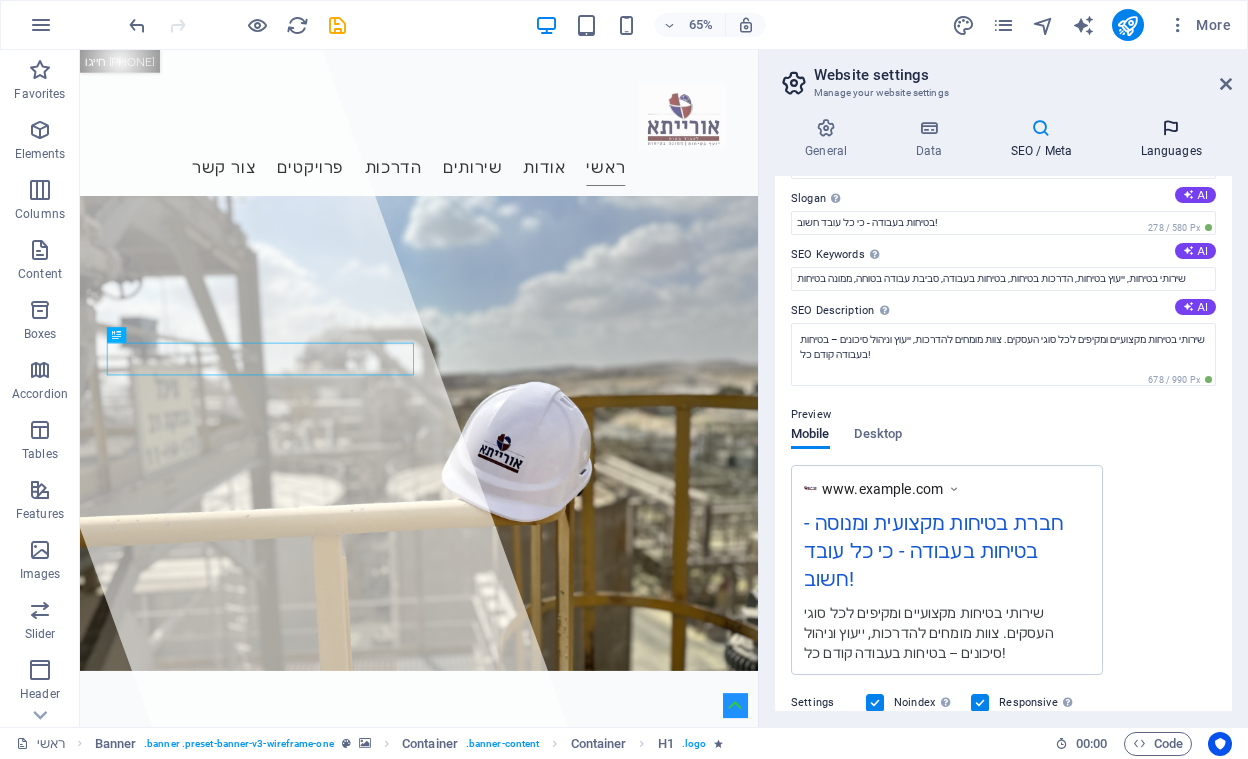 click at bounding box center (1171, 128) 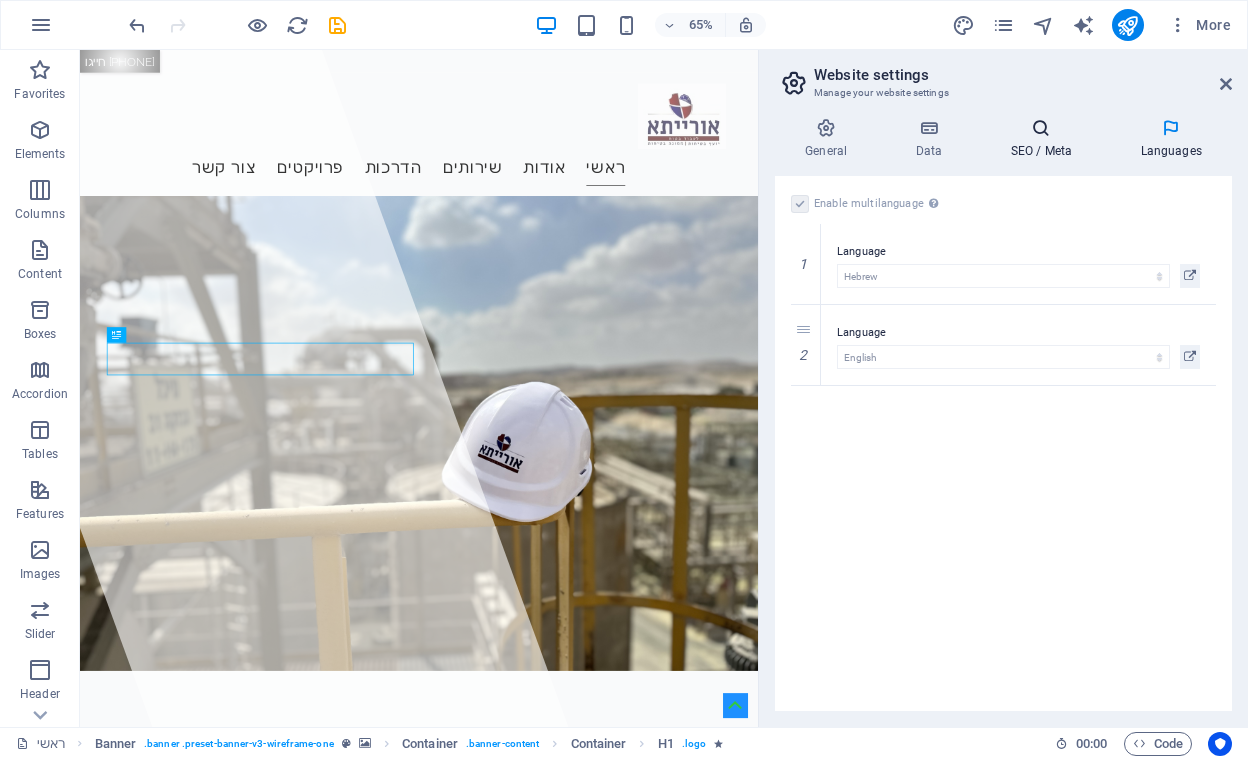 click at bounding box center [1041, 128] 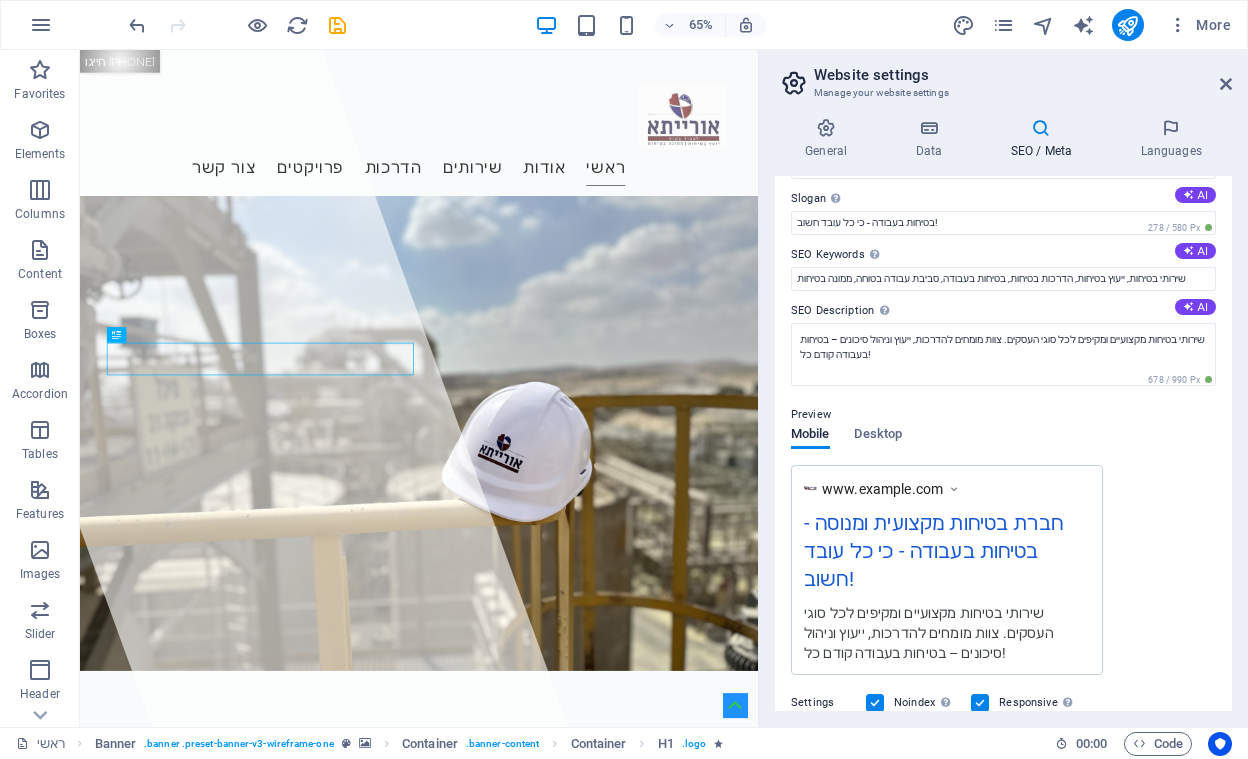 scroll, scrollTop: 268, scrollLeft: 0, axis: vertical 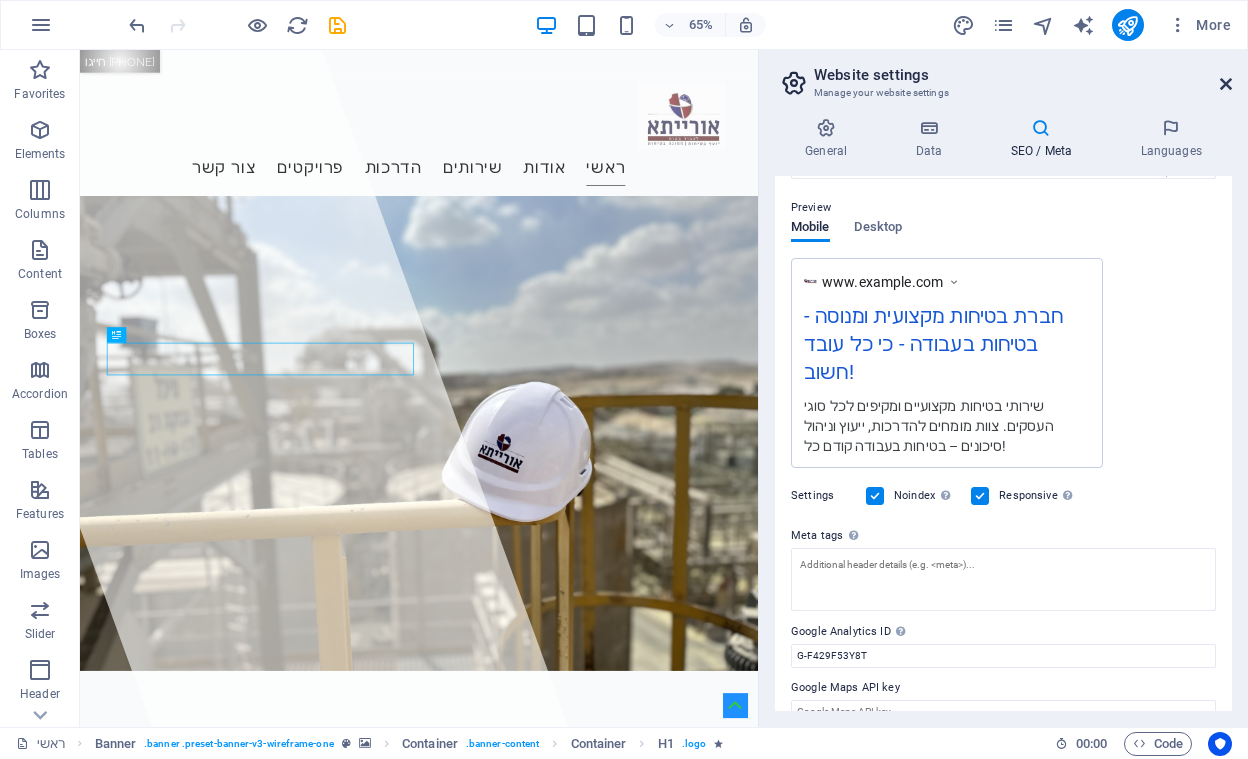 click at bounding box center [1226, 84] 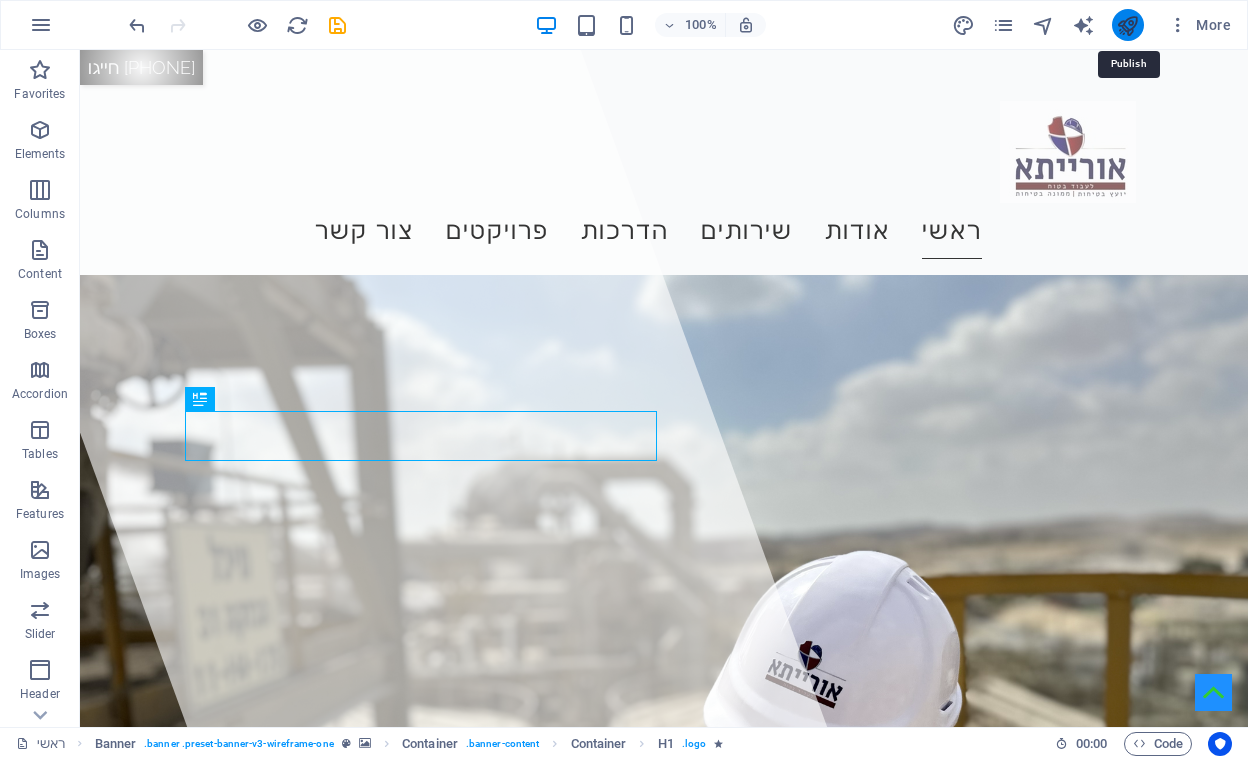 click at bounding box center [1127, 25] 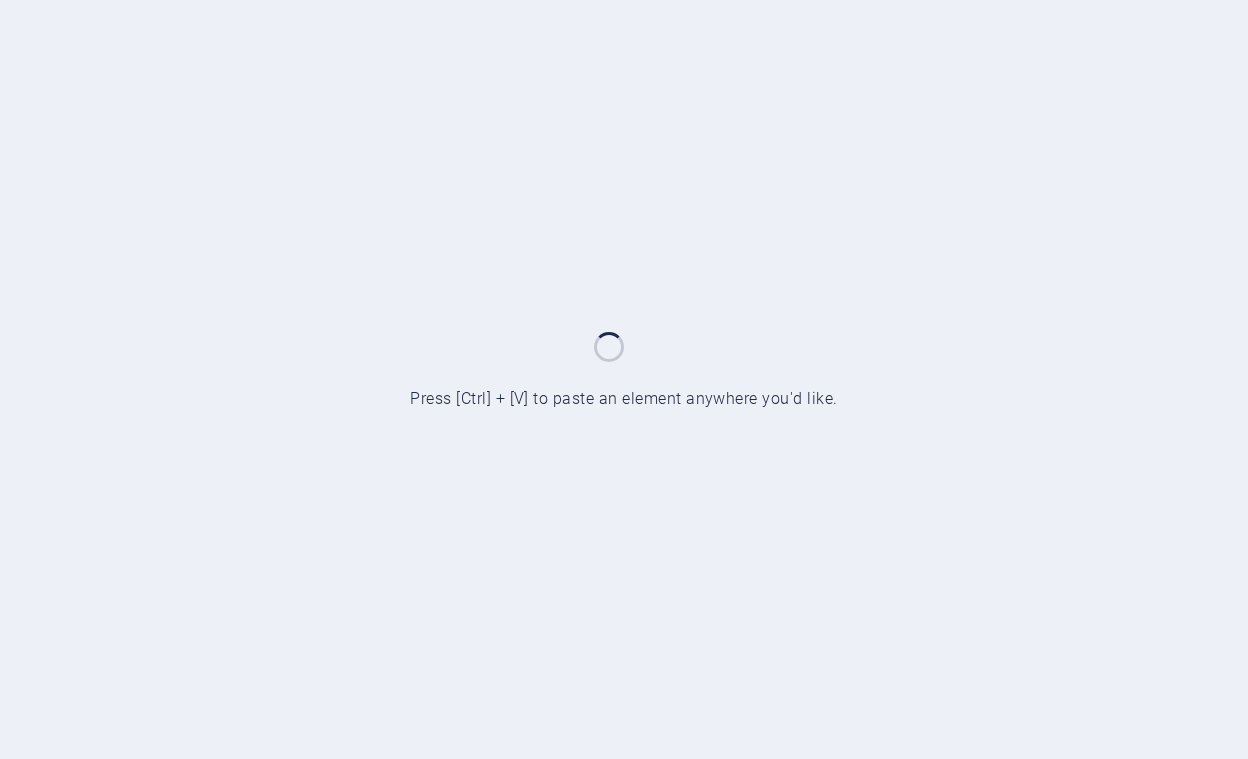 scroll, scrollTop: 0, scrollLeft: 0, axis: both 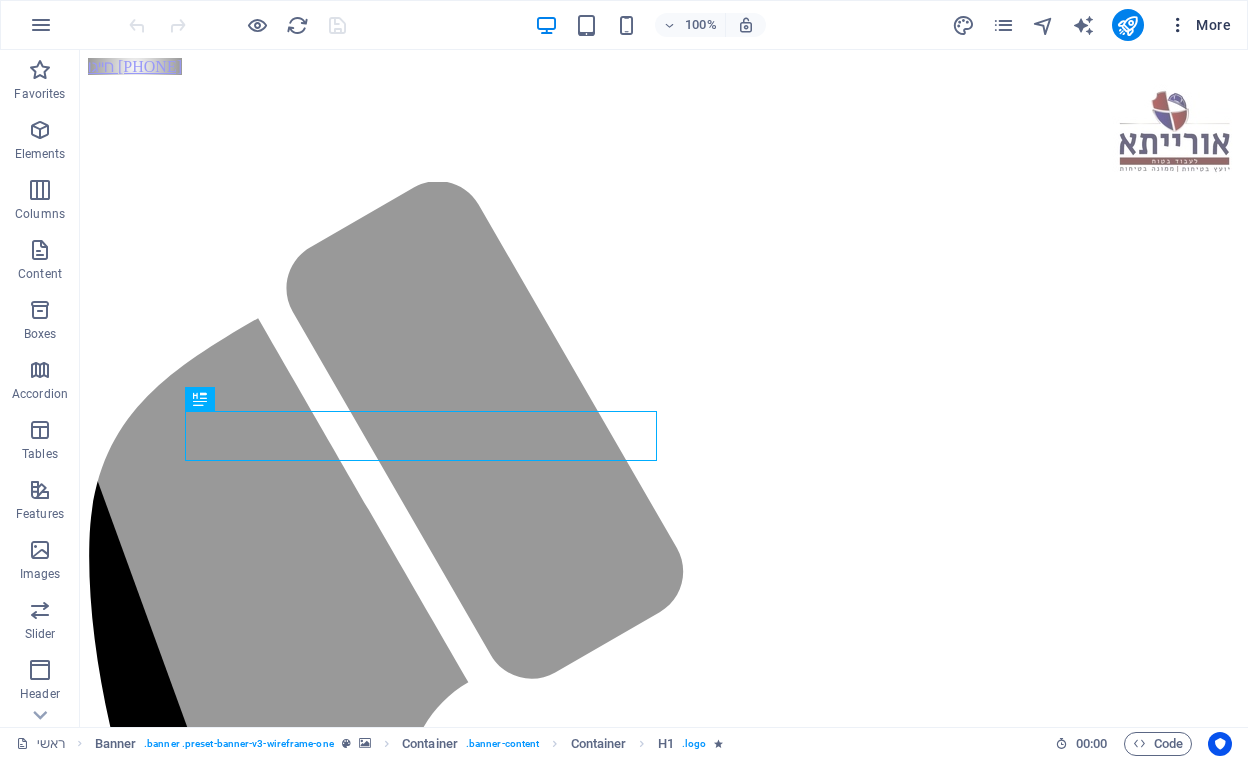 click at bounding box center (1178, 25) 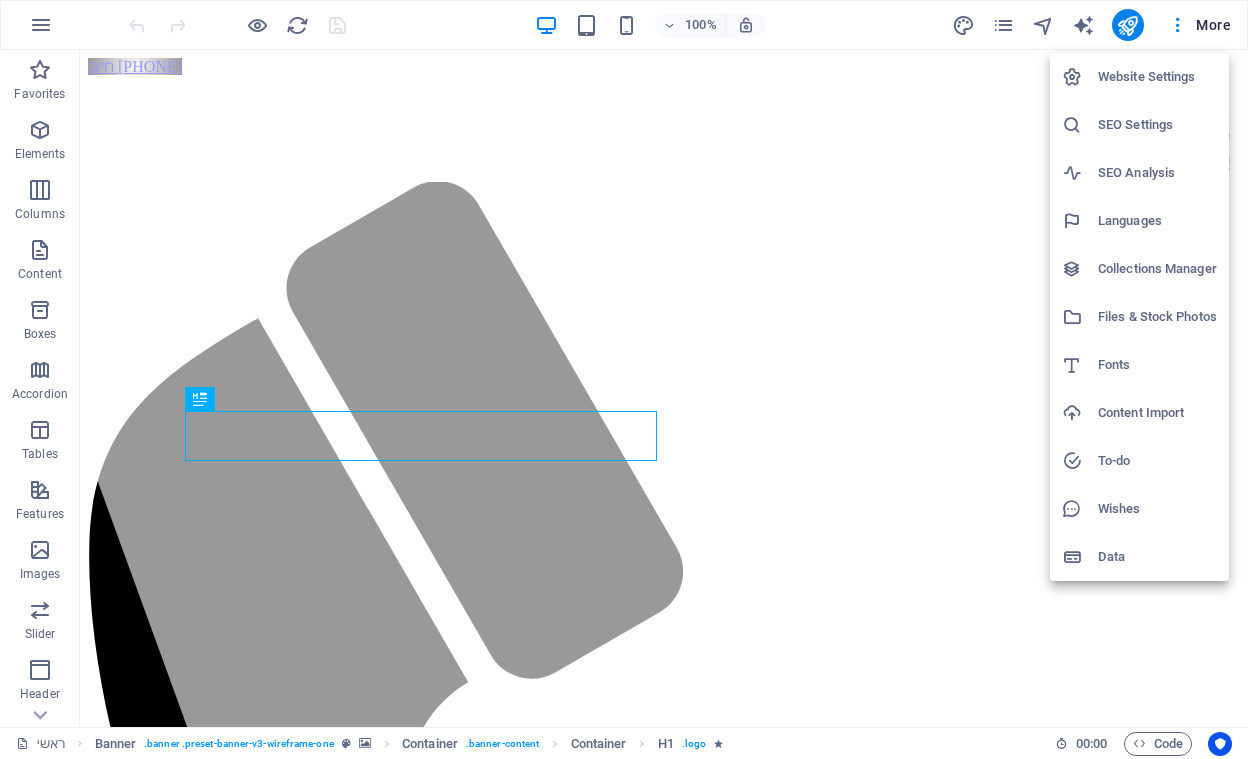 click on "SEO Settings" at bounding box center [1157, 125] 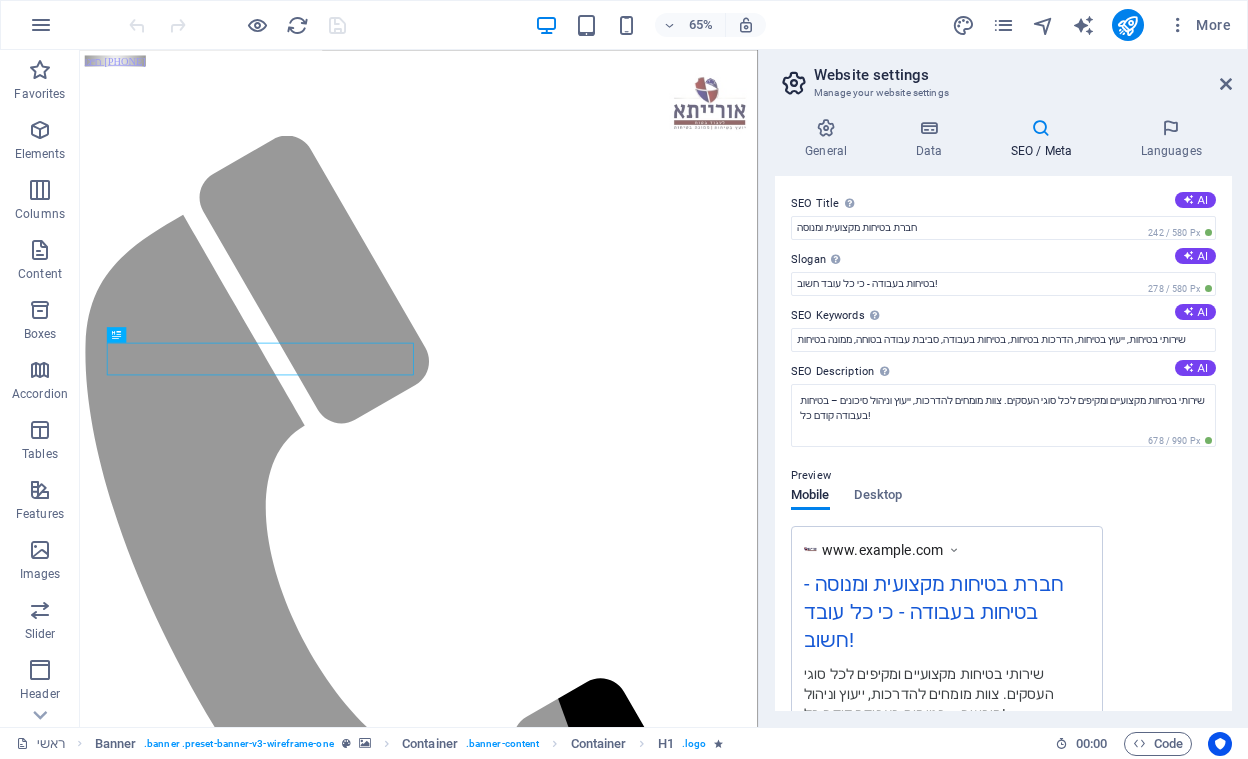 scroll, scrollTop: 268, scrollLeft: 0, axis: vertical 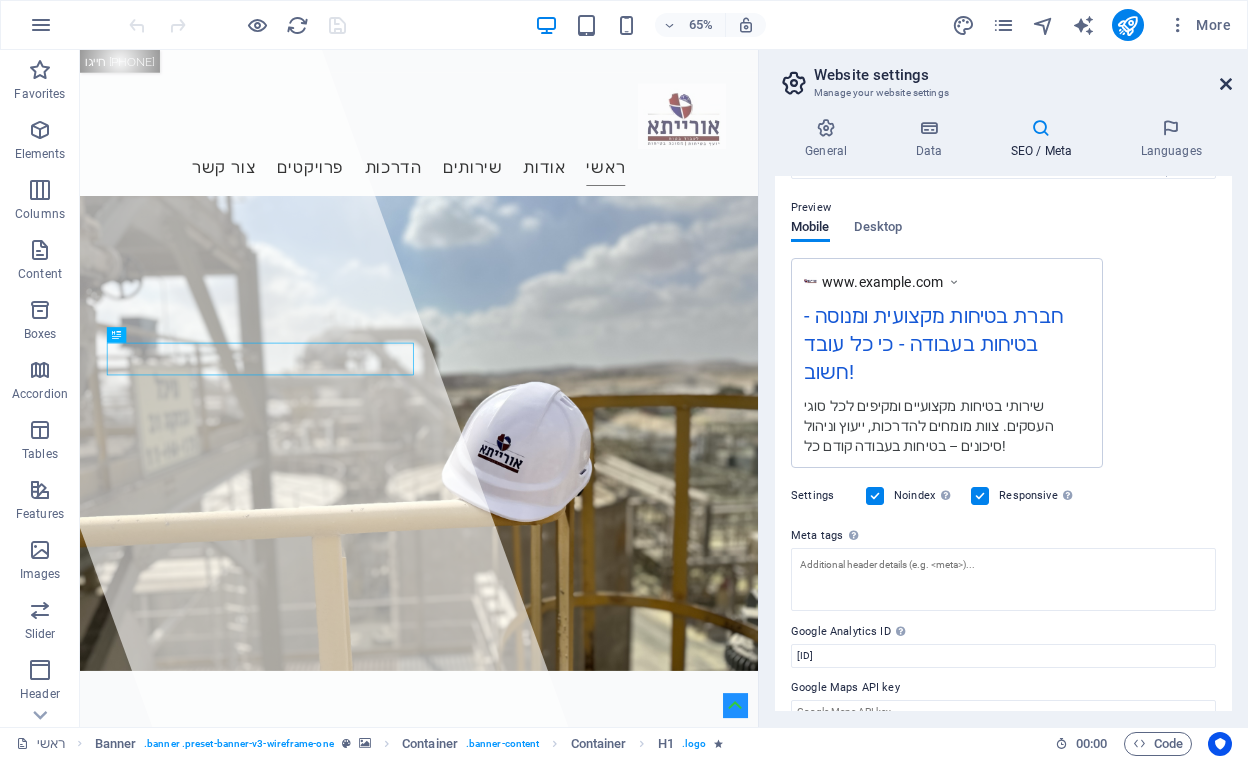 click at bounding box center [1226, 84] 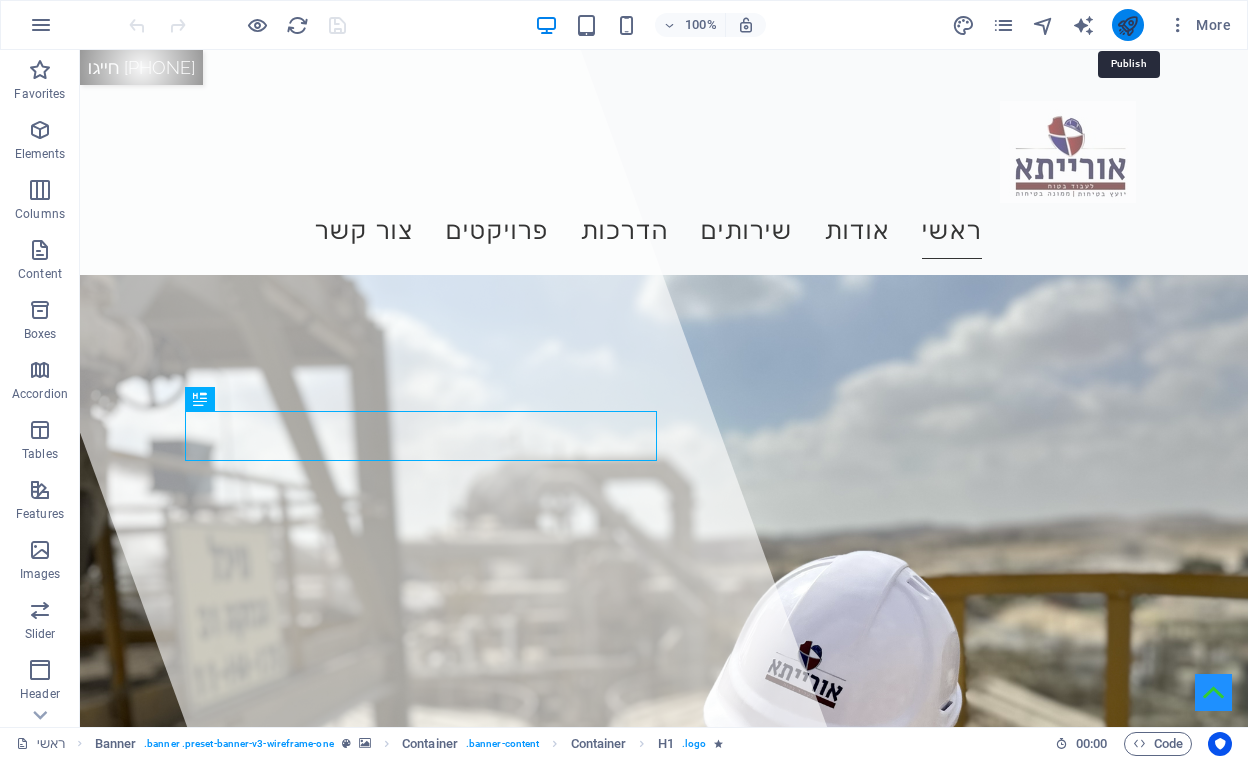 click at bounding box center [1127, 25] 